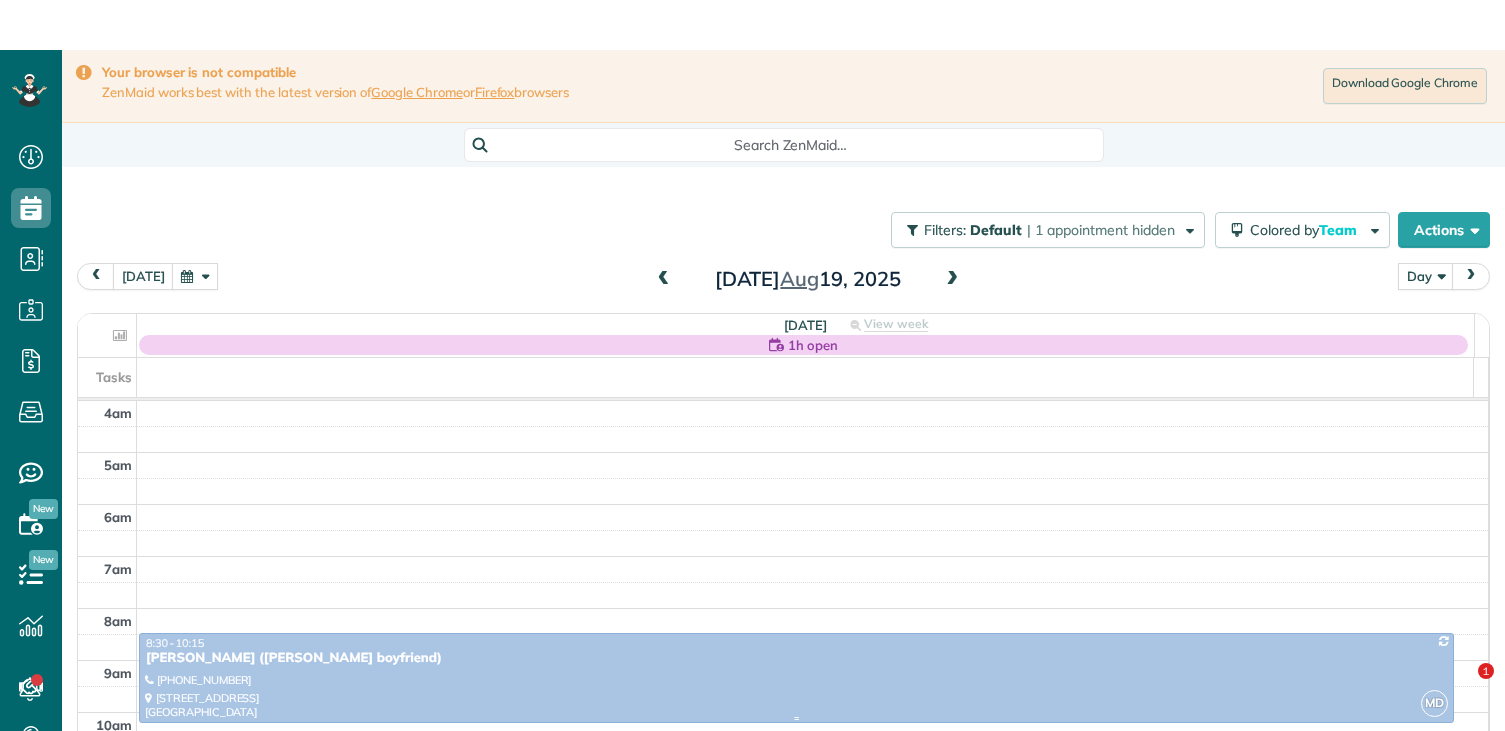 scroll, scrollTop: 0, scrollLeft: 0, axis: both 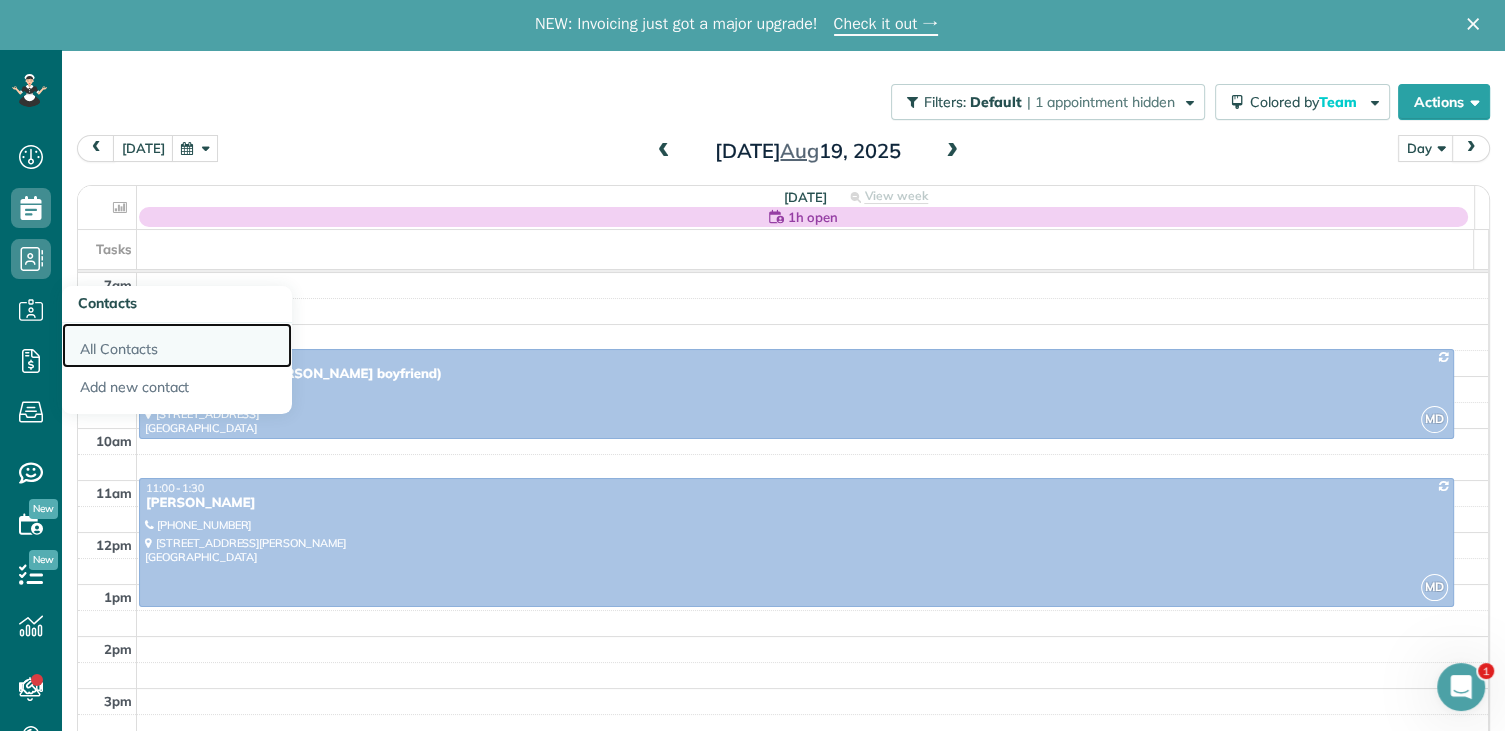 click on "All Contacts" at bounding box center [177, 346] 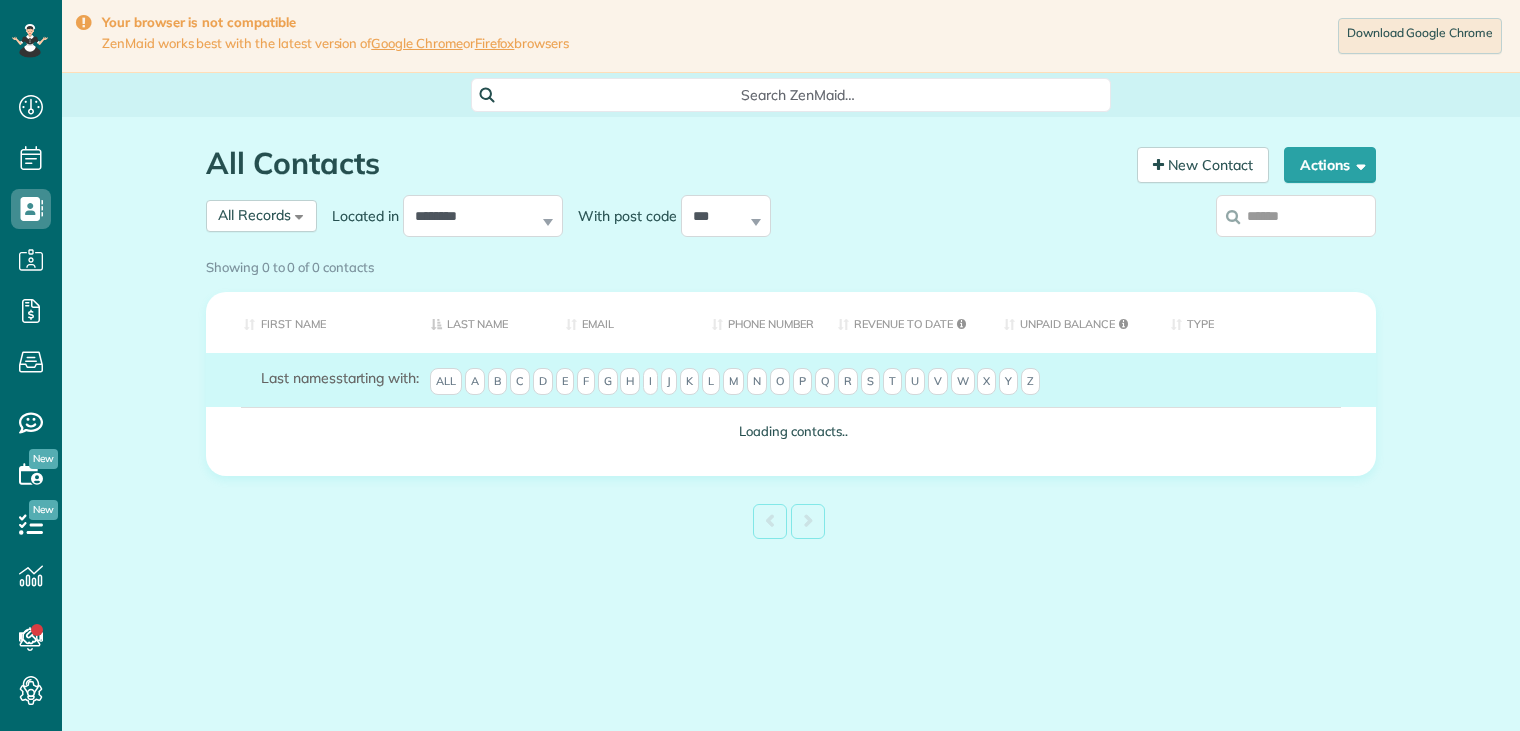 scroll, scrollTop: 0, scrollLeft: 0, axis: both 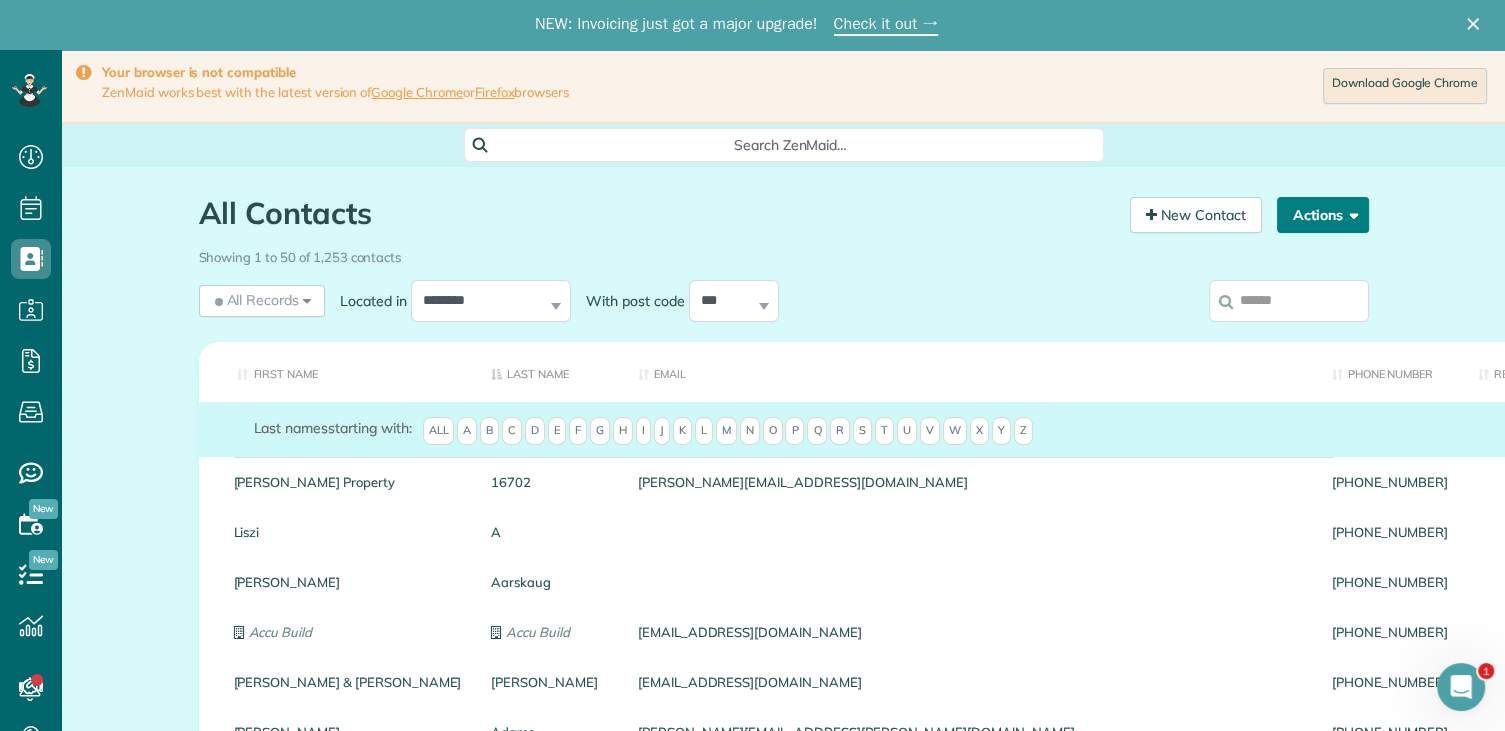 click on "Actions" at bounding box center [1323, 215] 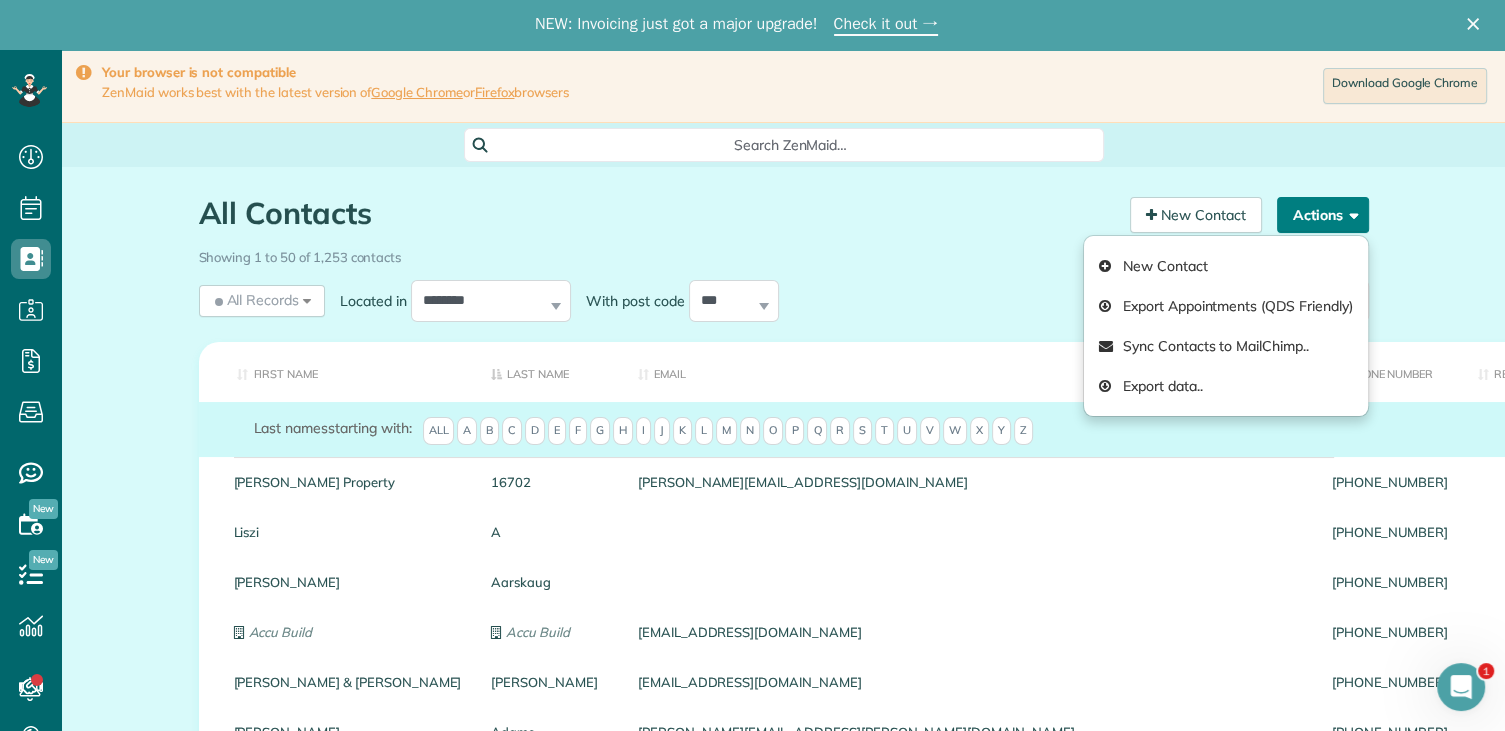drag, startPoint x: 1265, startPoint y: 222, endPoint x: 1260, endPoint y: 237, distance: 15.811388 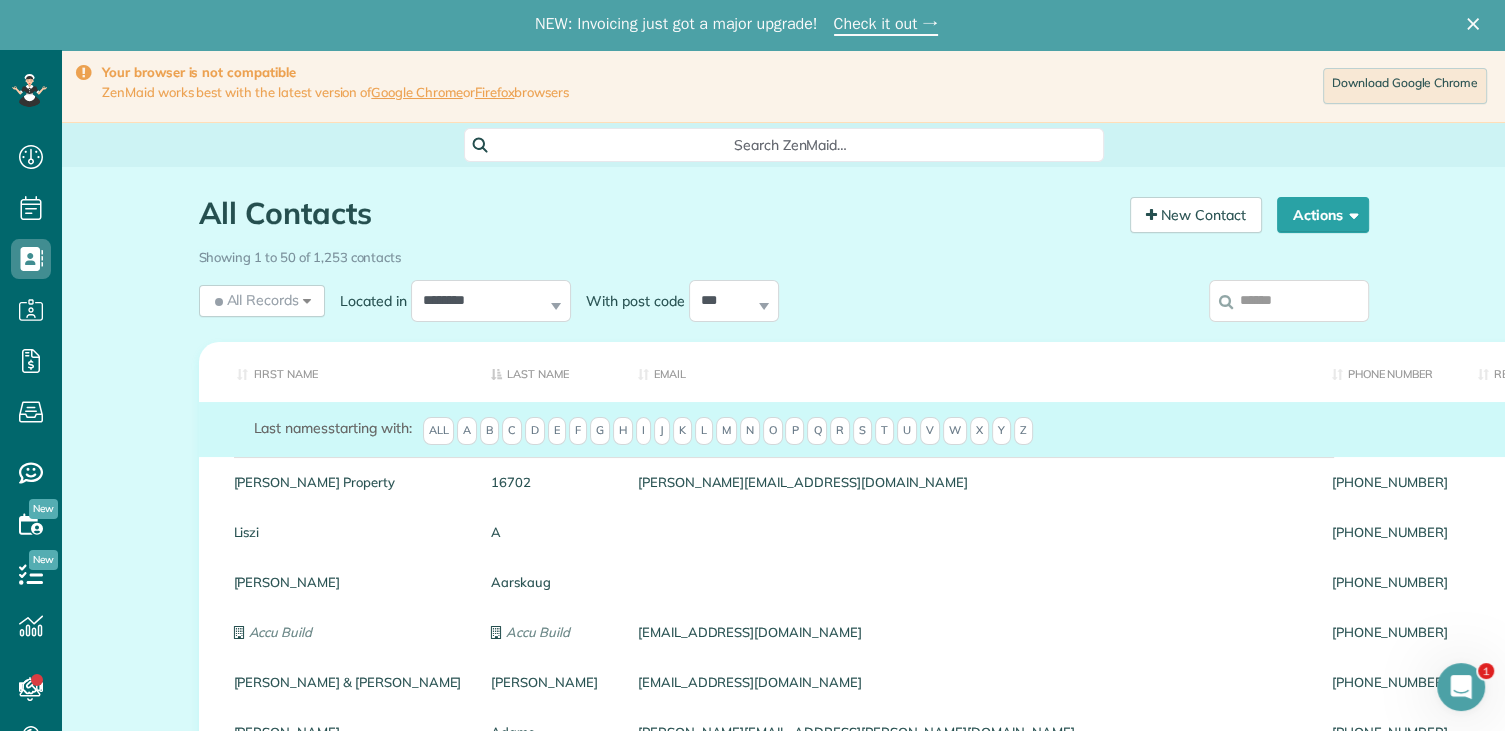 click at bounding box center [1289, 301] 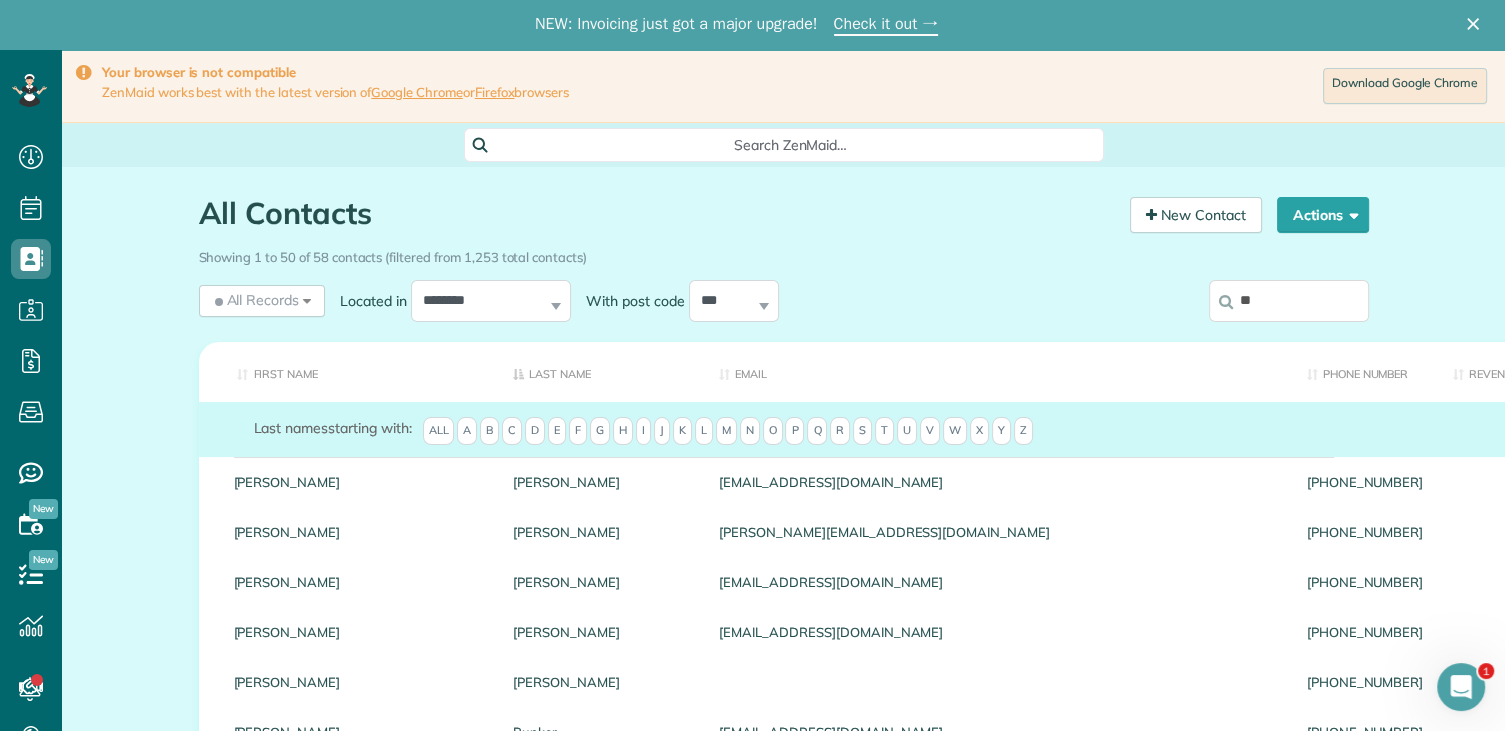 type on "*" 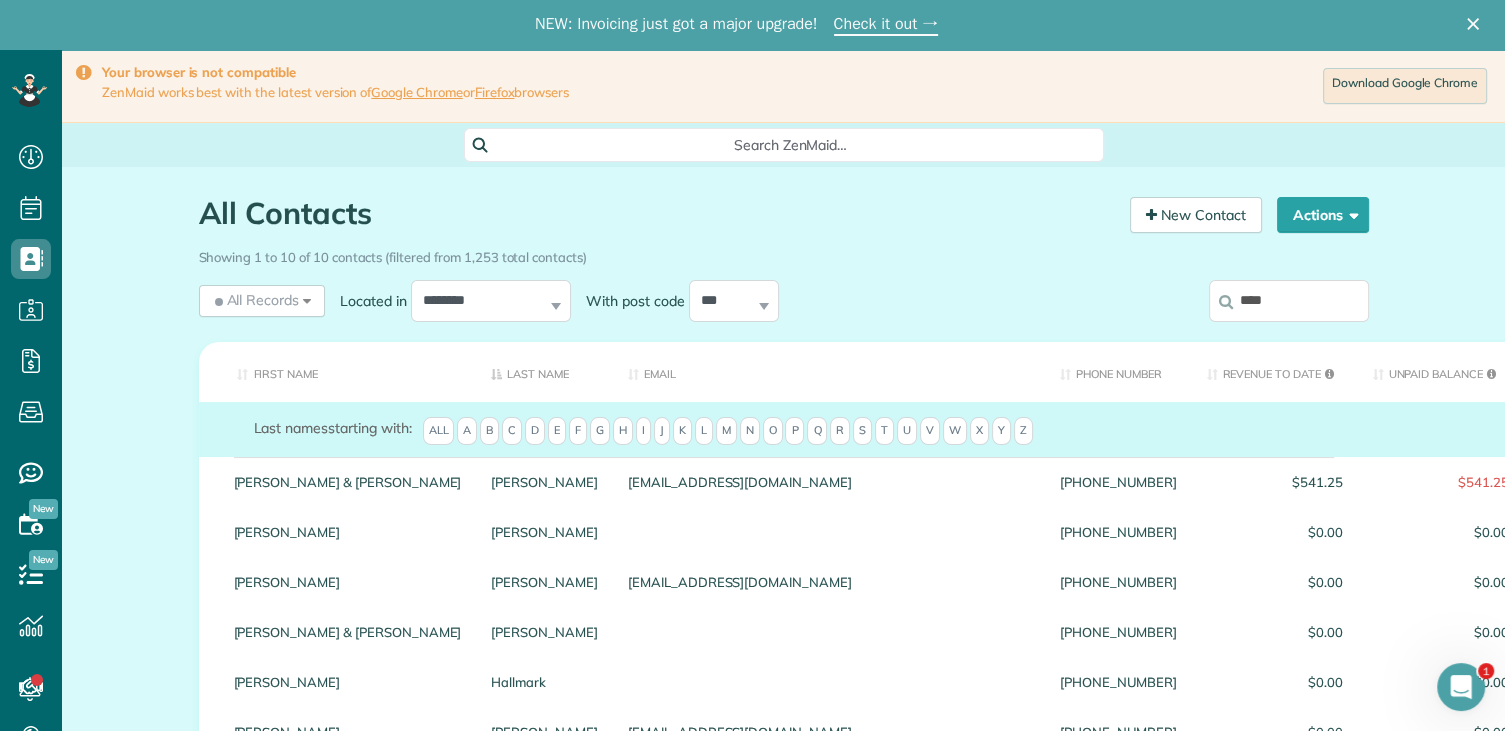 click on "First Name" at bounding box center [338, 372] 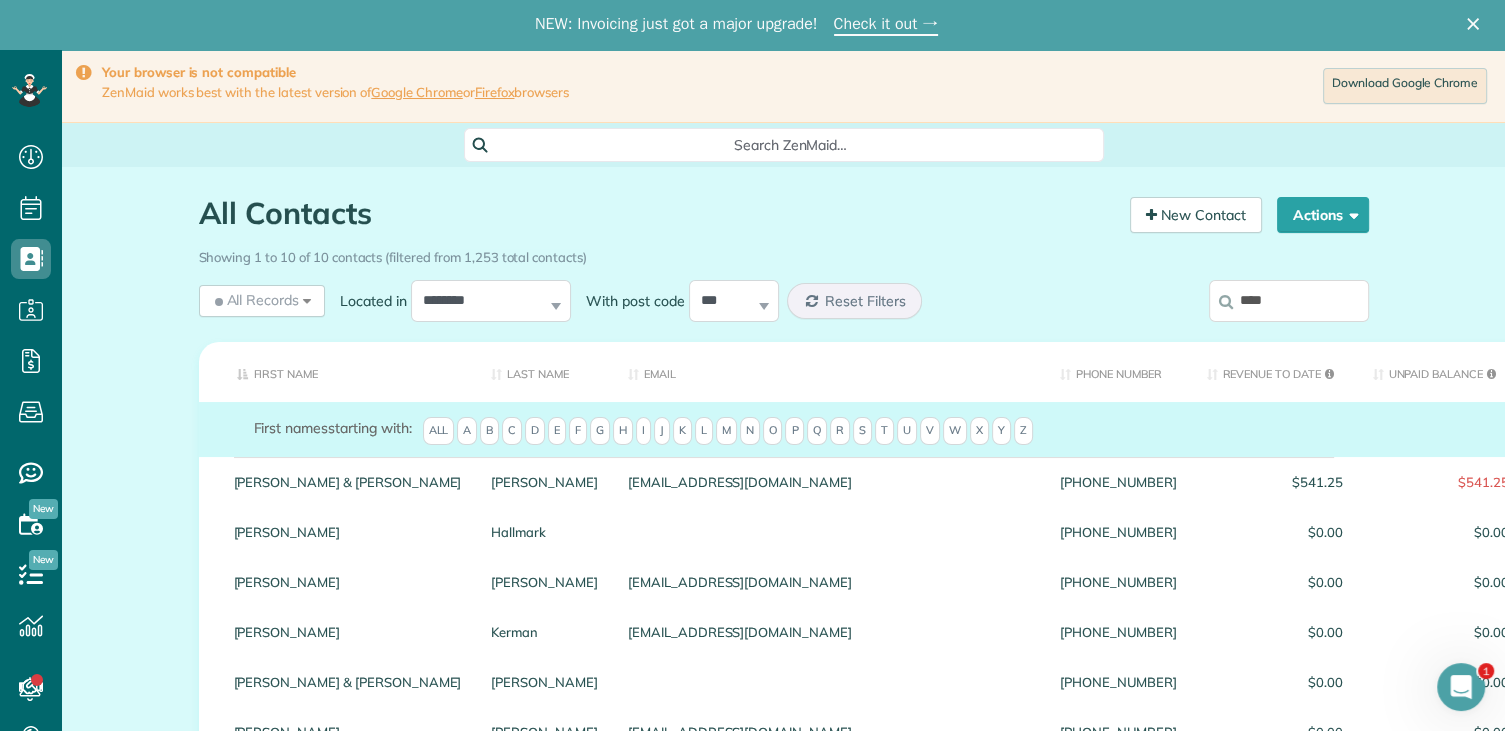click on "****" at bounding box center [1289, 301] 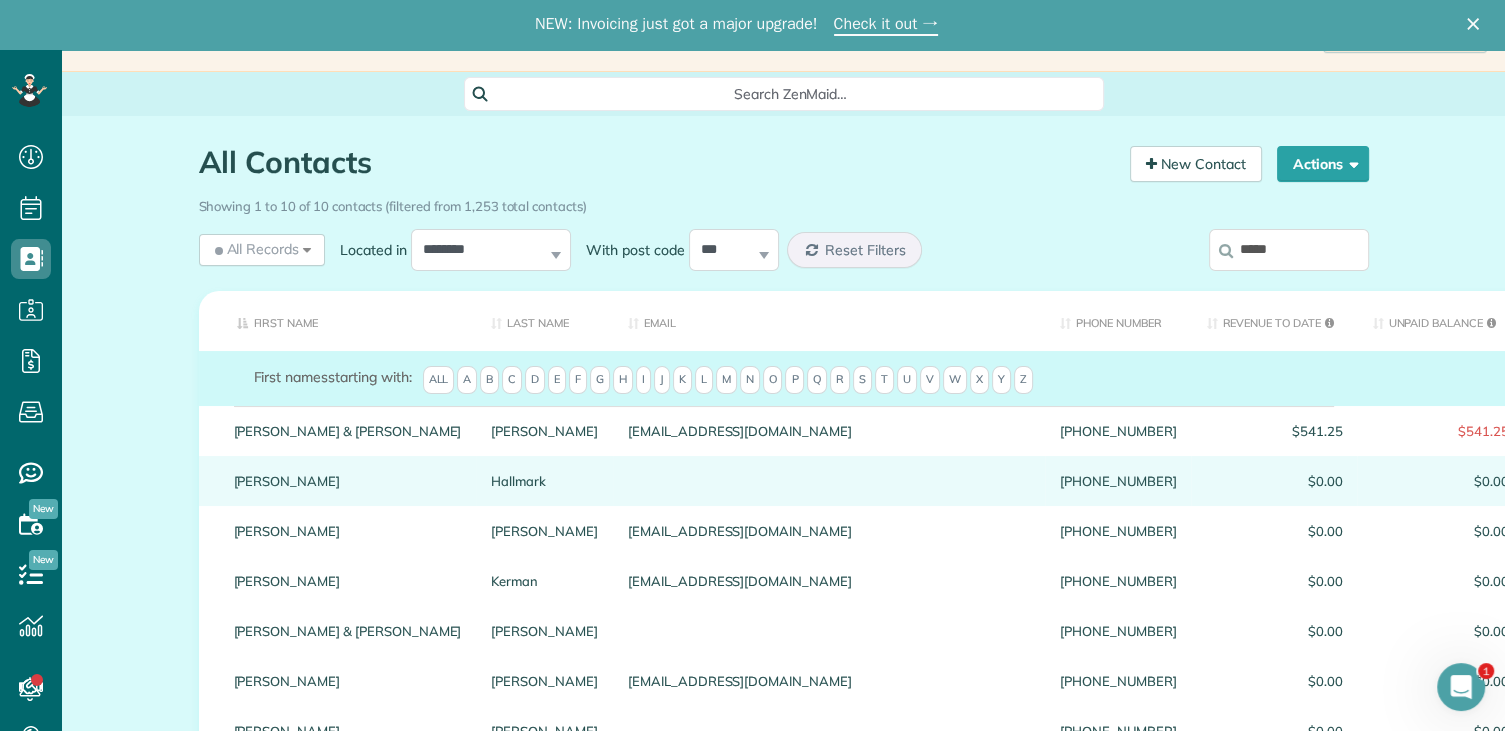 scroll, scrollTop: 0, scrollLeft: 0, axis: both 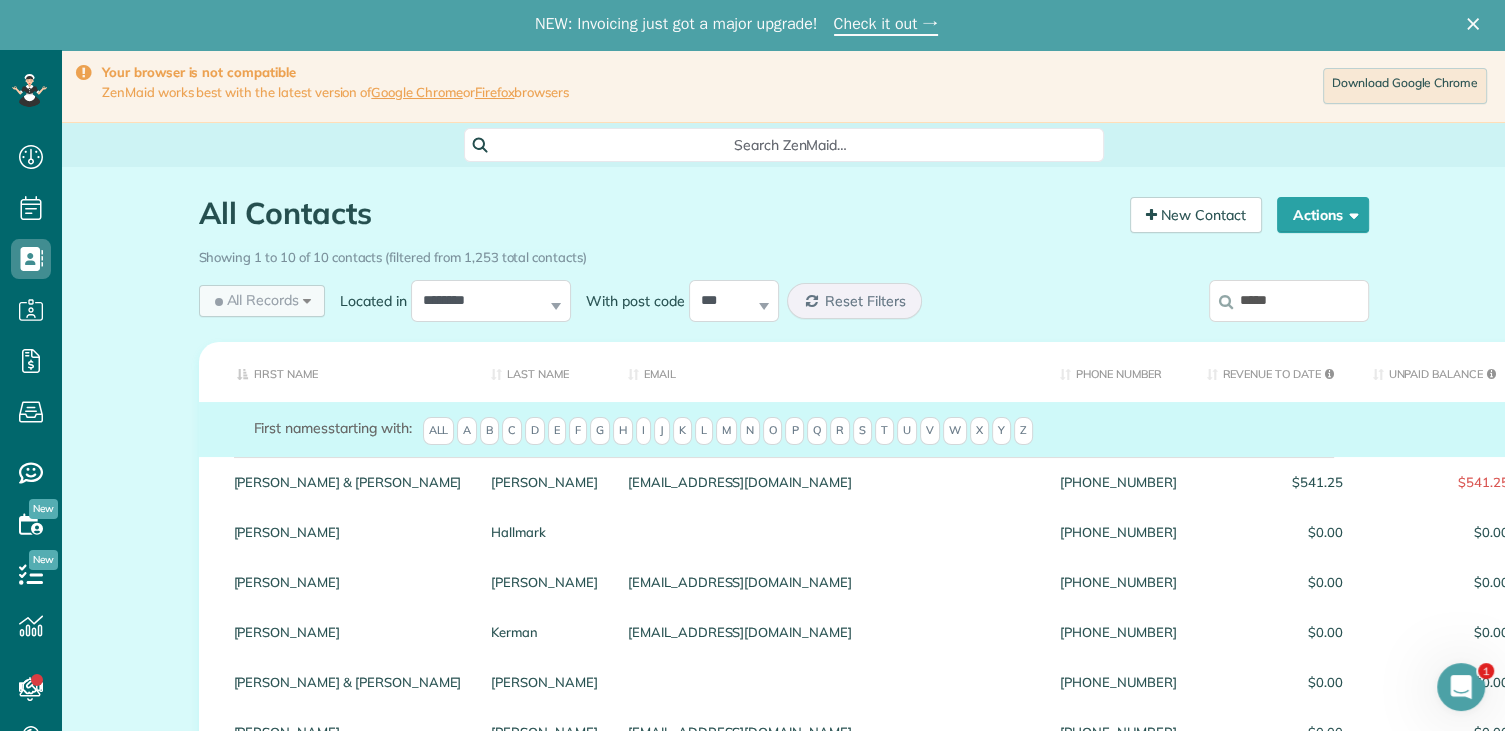 click on "All Records" at bounding box center [255, 300] 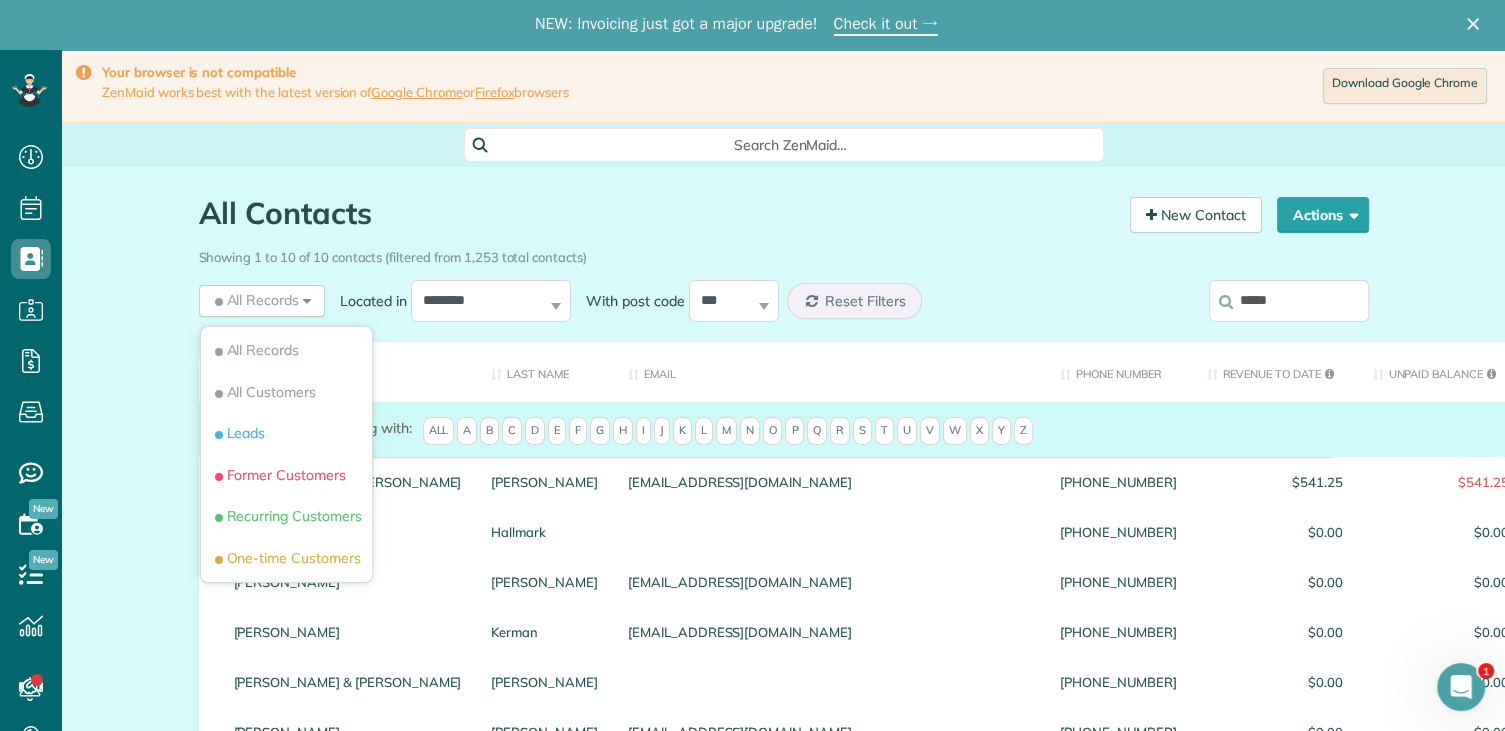 click on "**********" at bounding box center [784, 305] 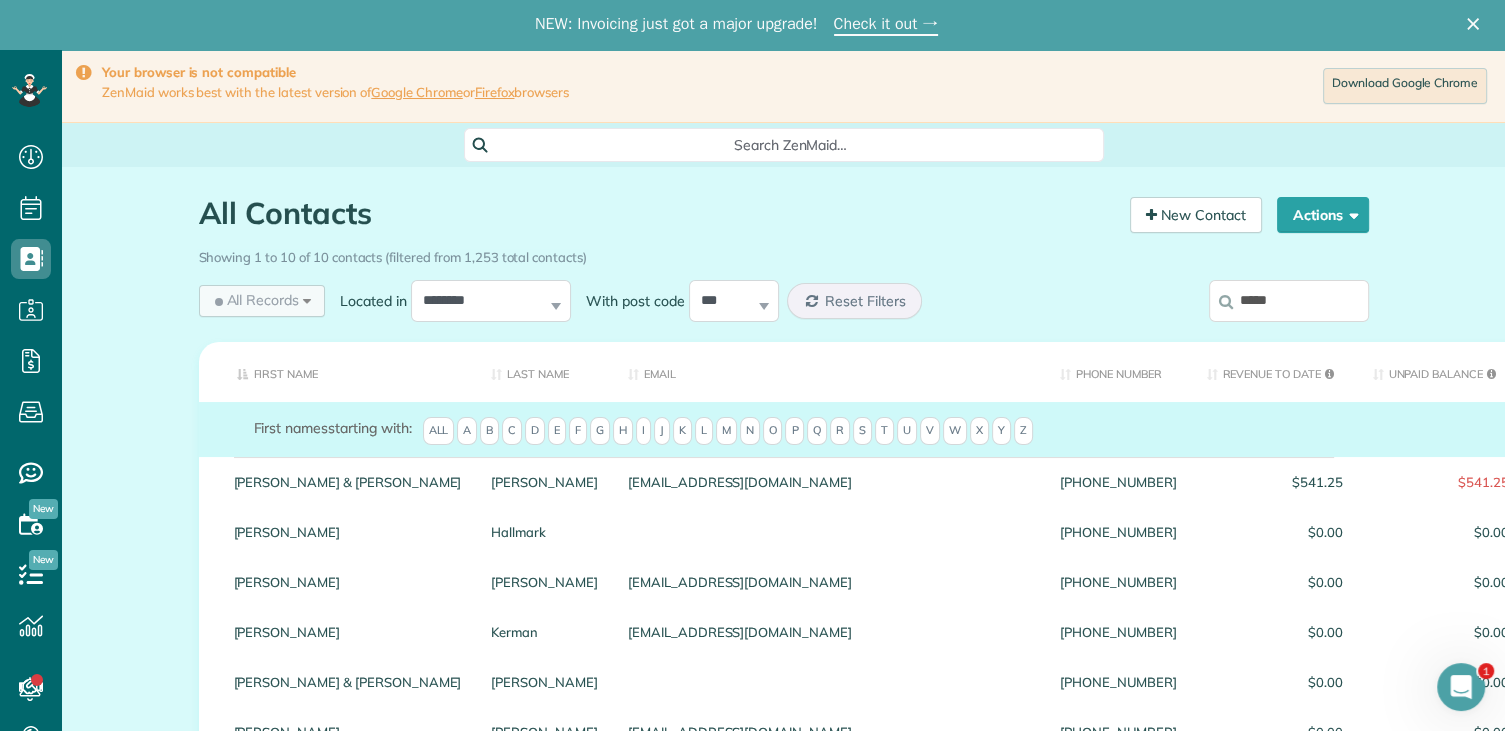 click on "All Records
All Records
All Customers
Leads
Former Customers
Recurring Customers
One-time Customers" at bounding box center [262, 301] 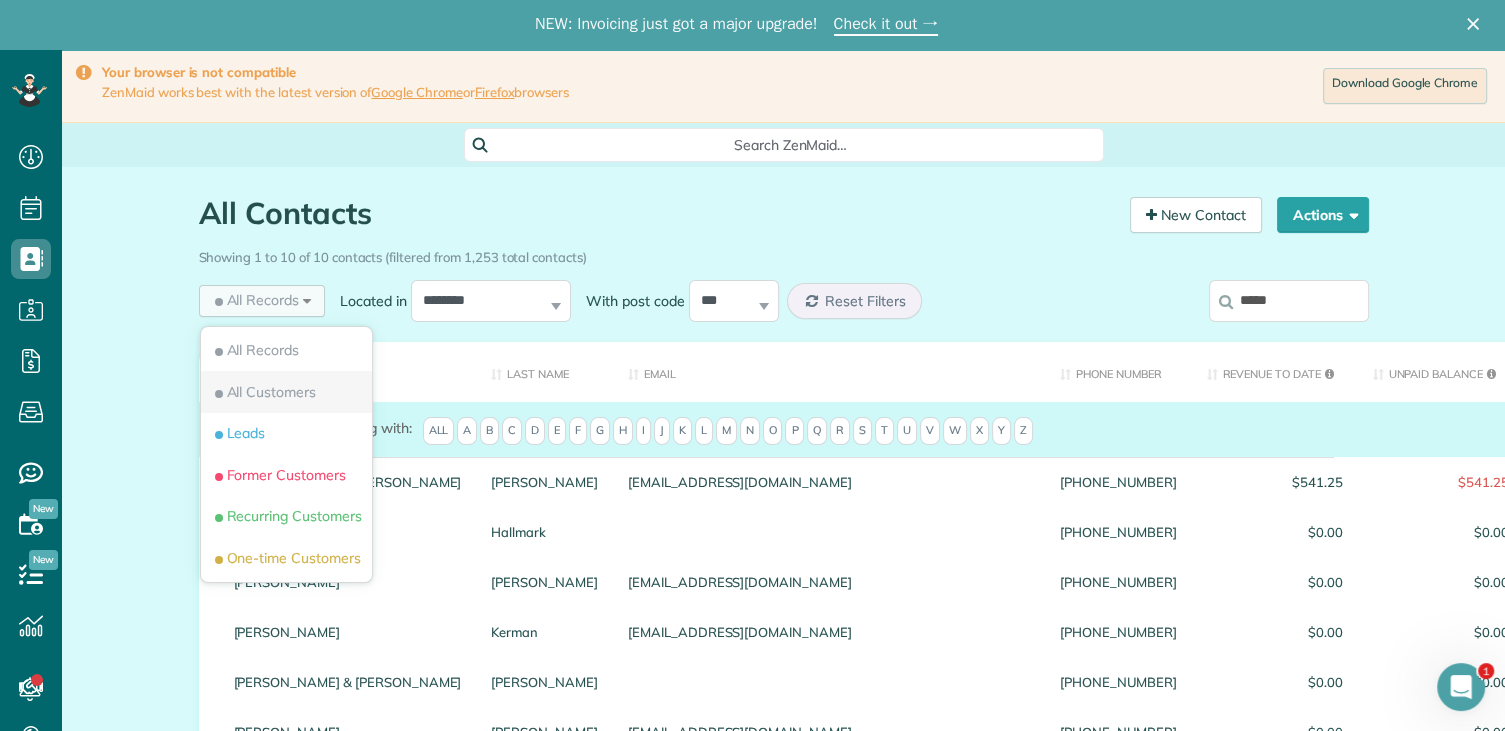 click on "All Customers" at bounding box center [264, 392] 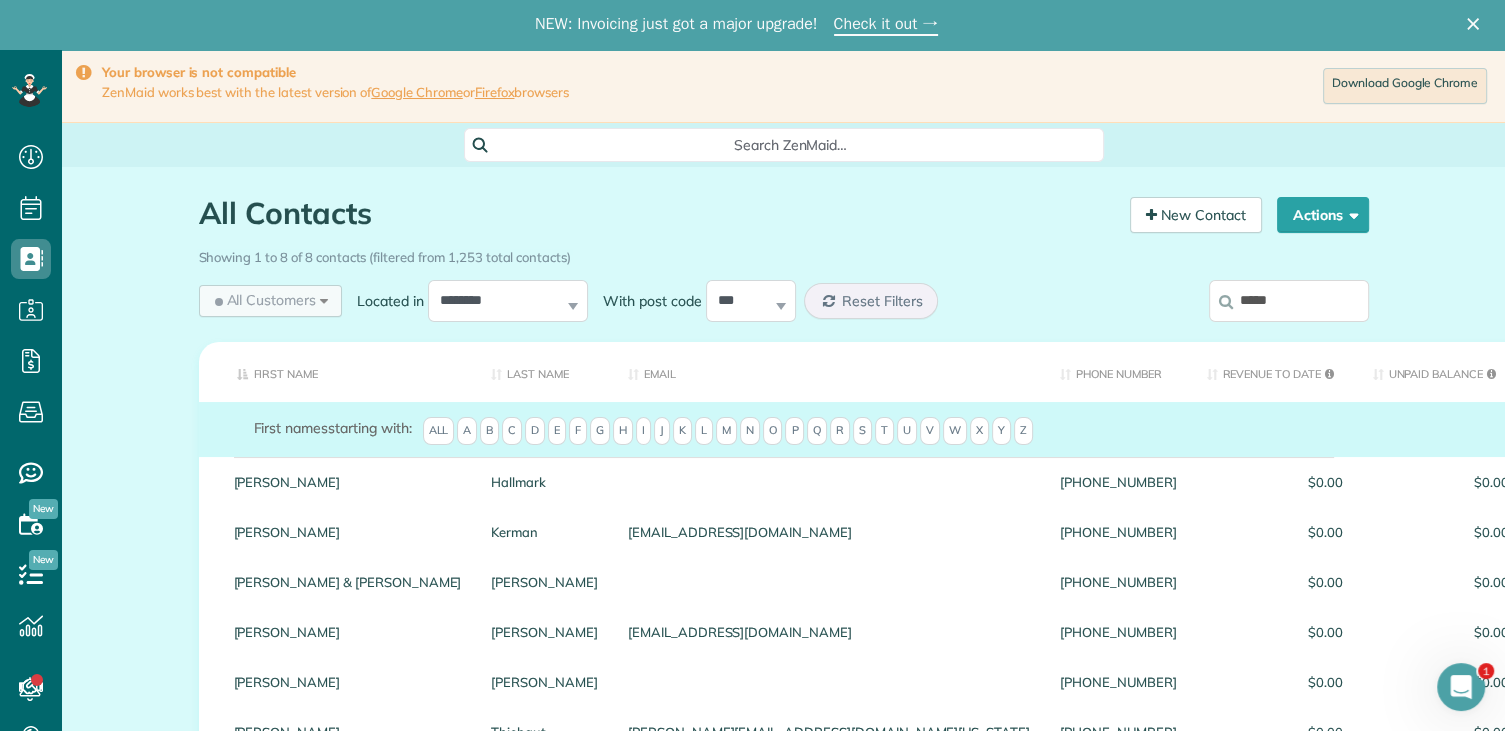 click on "First Name" at bounding box center (338, 372) 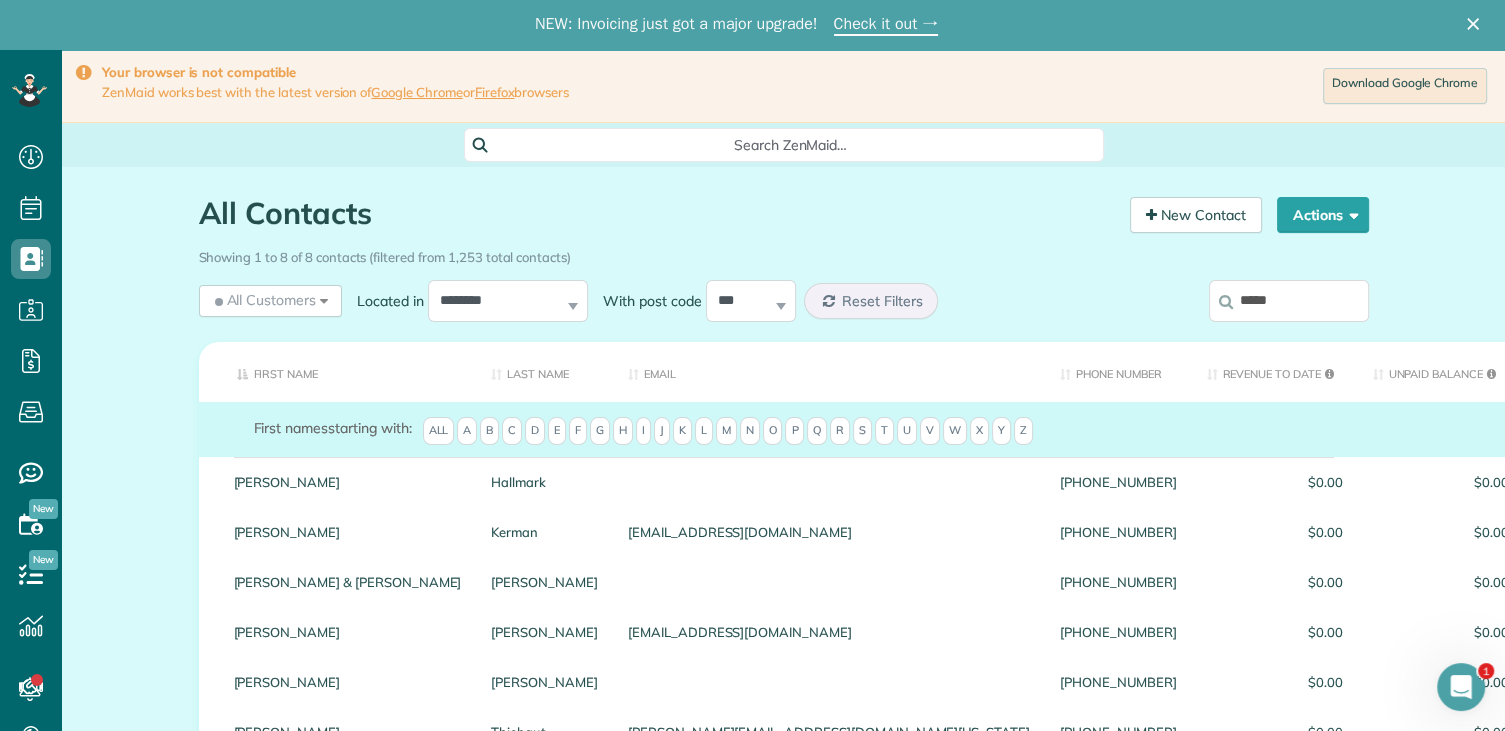 click on "*****" at bounding box center (1289, 301) 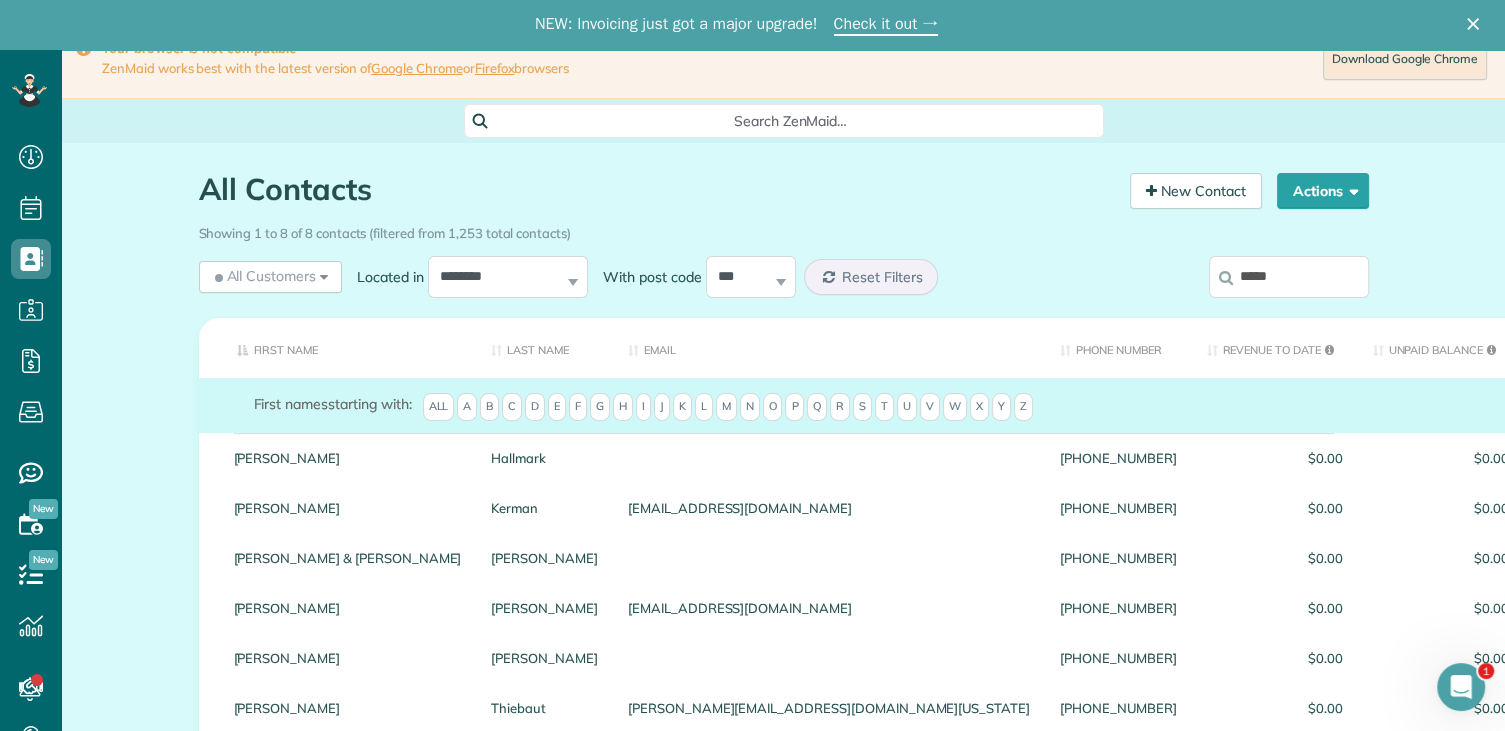 scroll, scrollTop: 1, scrollLeft: 0, axis: vertical 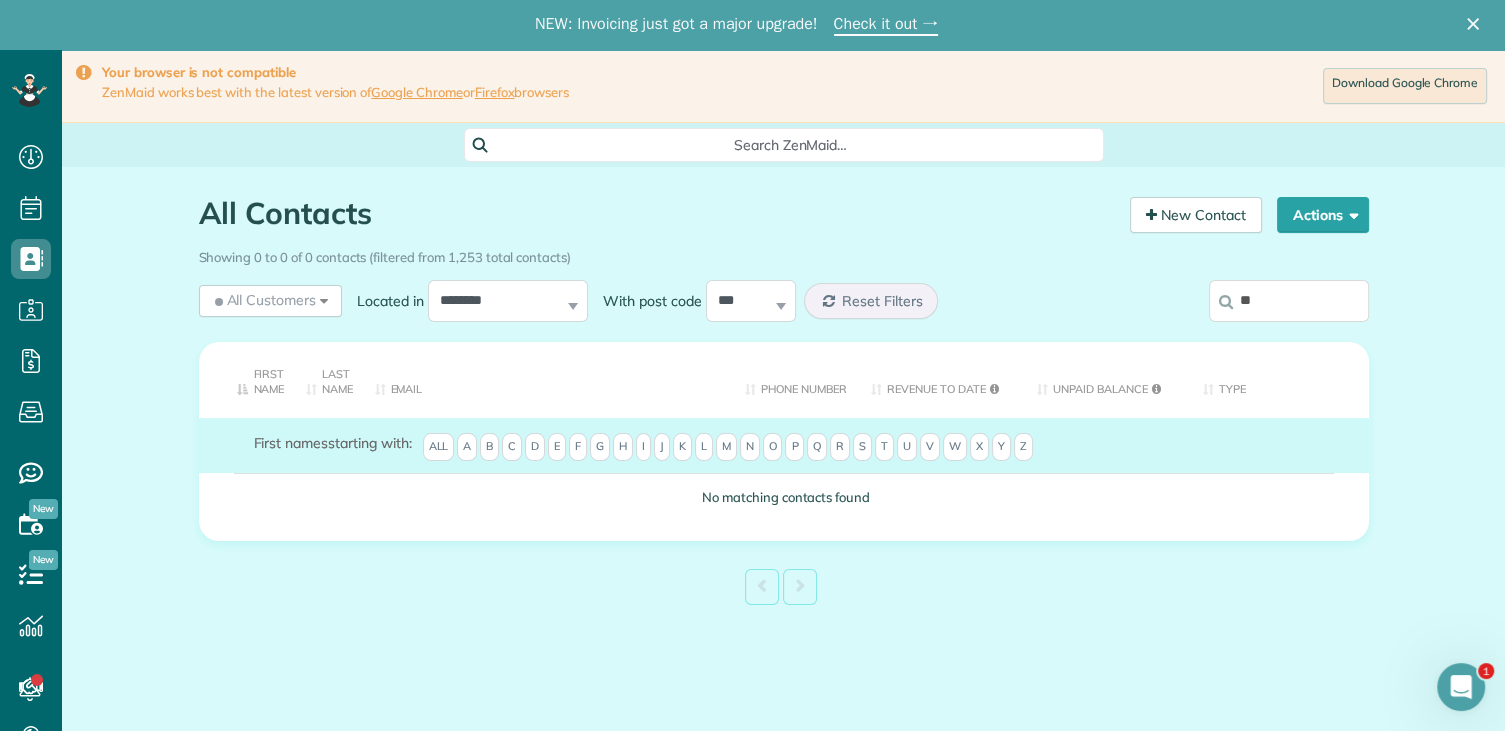 type on "*" 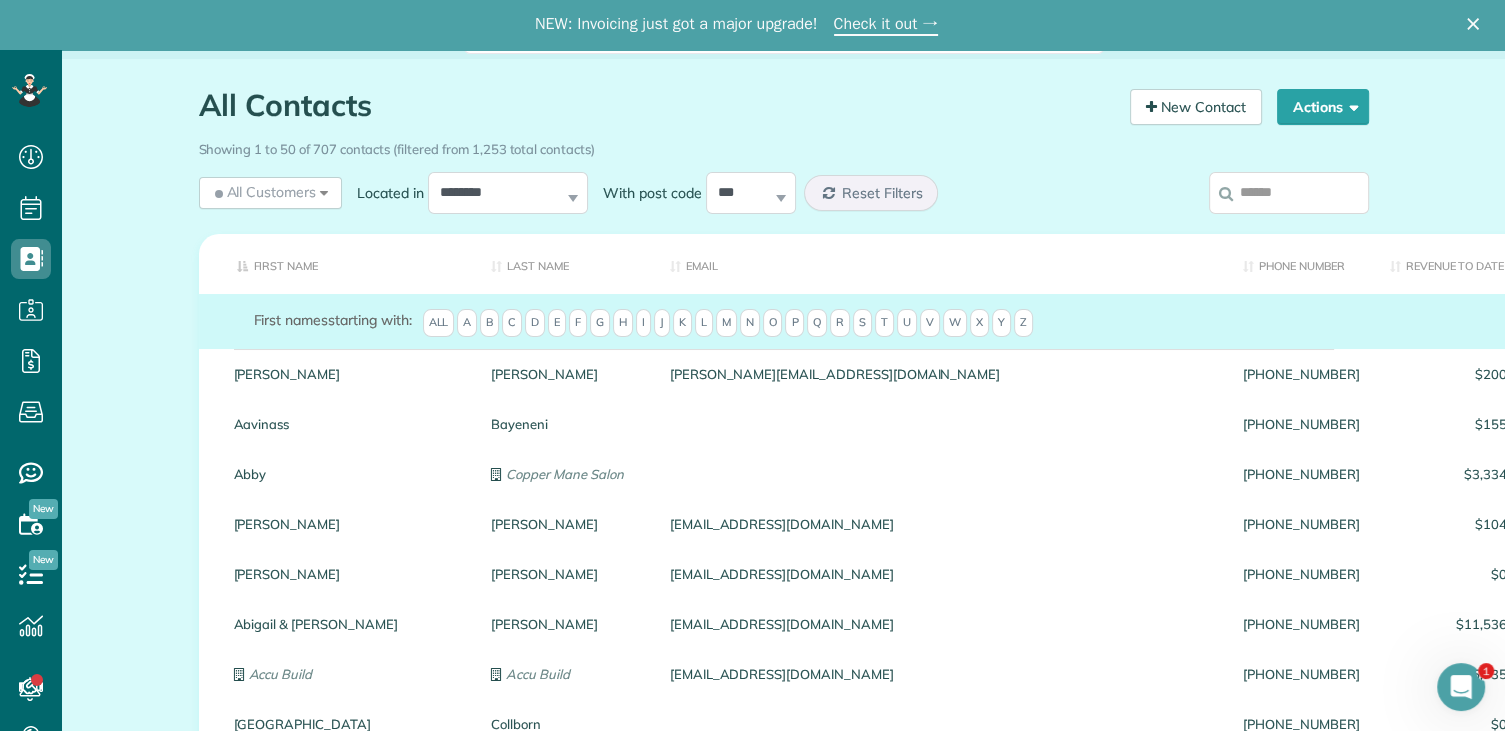 scroll, scrollTop: 0, scrollLeft: 0, axis: both 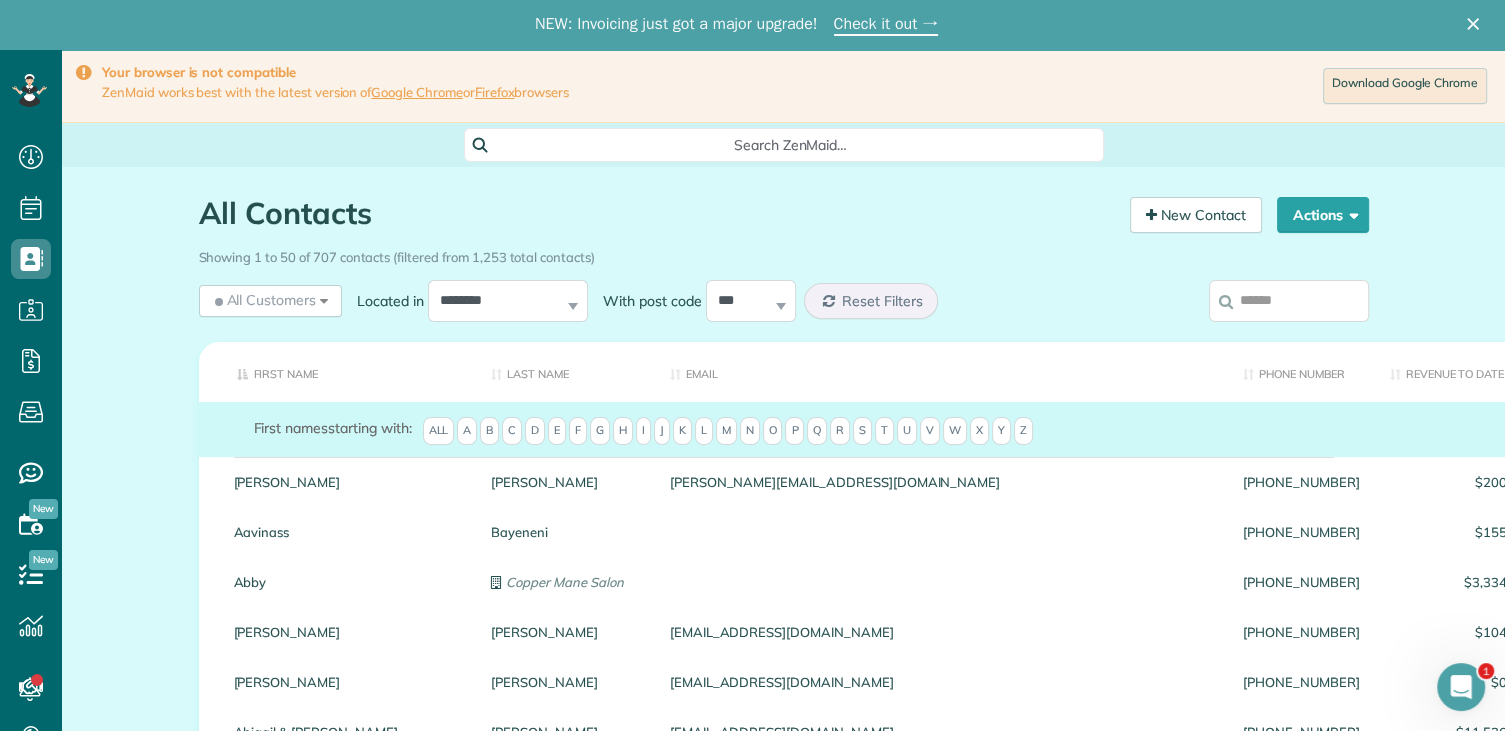 click at bounding box center [1289, 301] 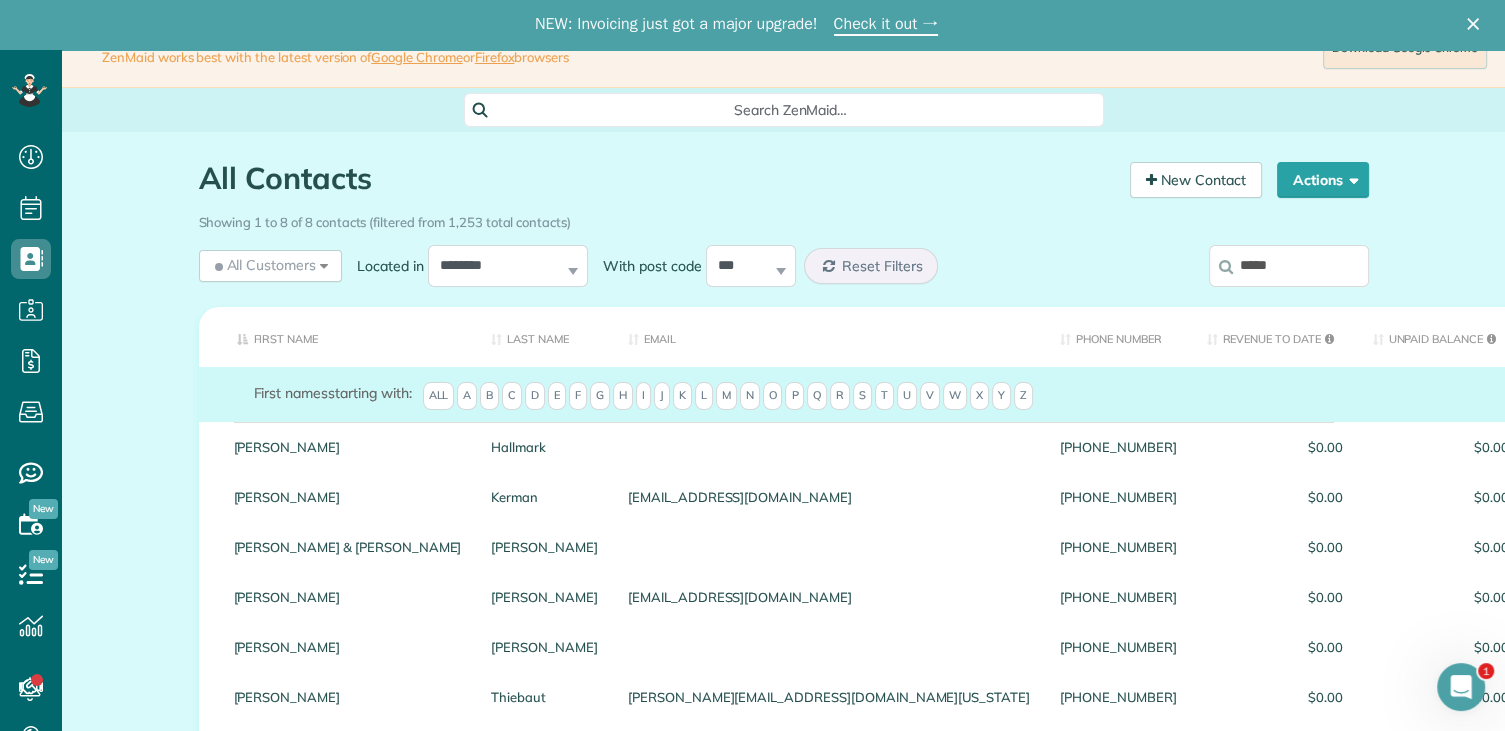 scroll, scrollTop: 0, scrollLeft: 0, axis: both 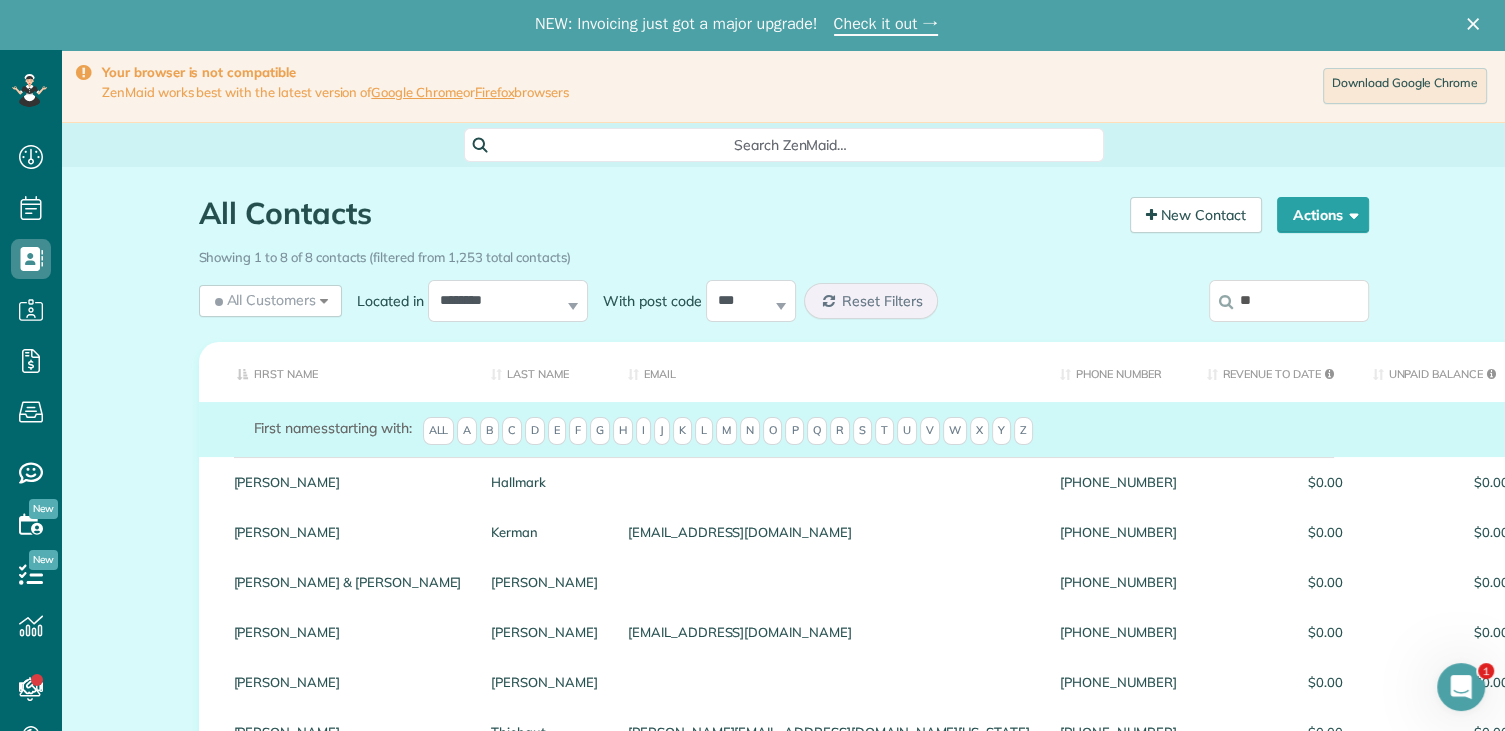 type on "*" 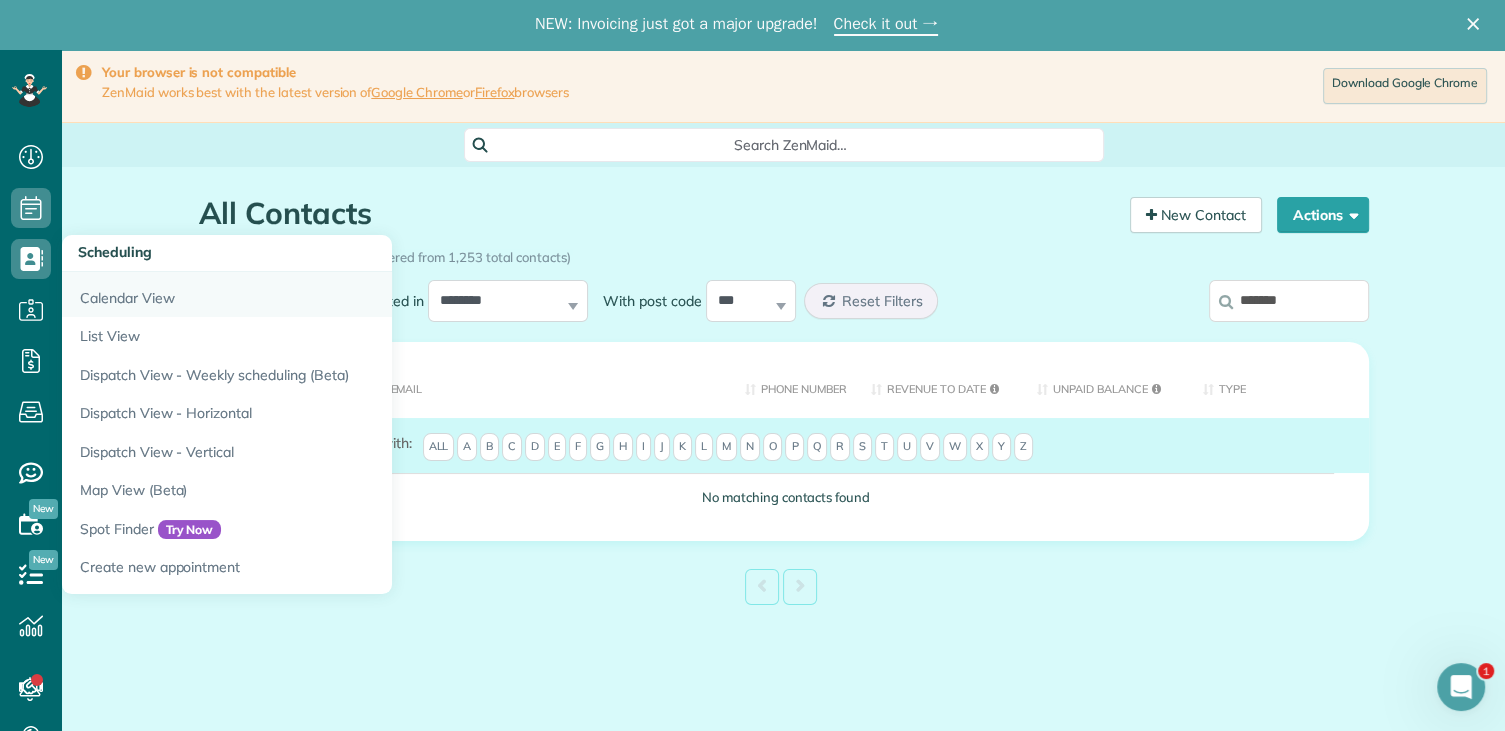 type on "*******" 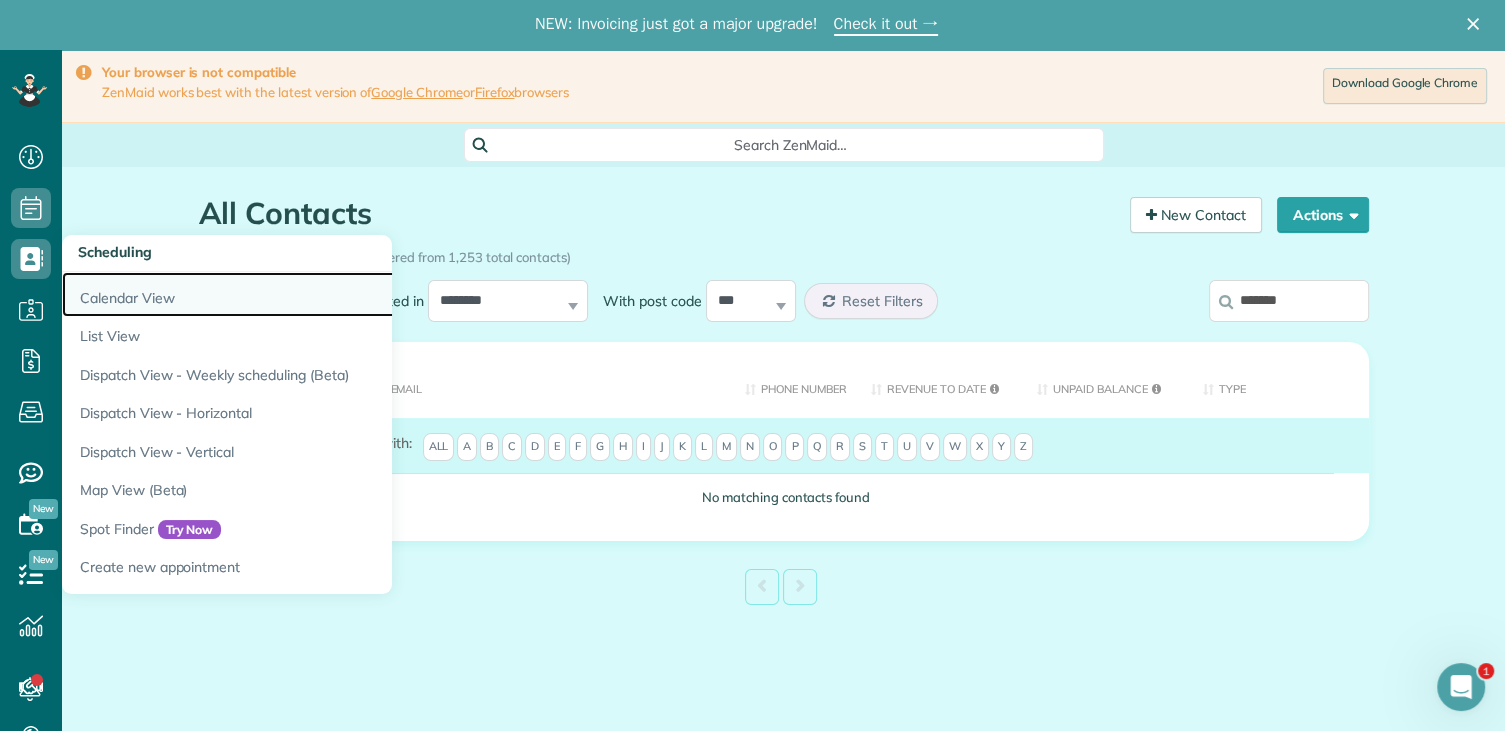 click on "Calendar View" at bounding box center (312, 295) 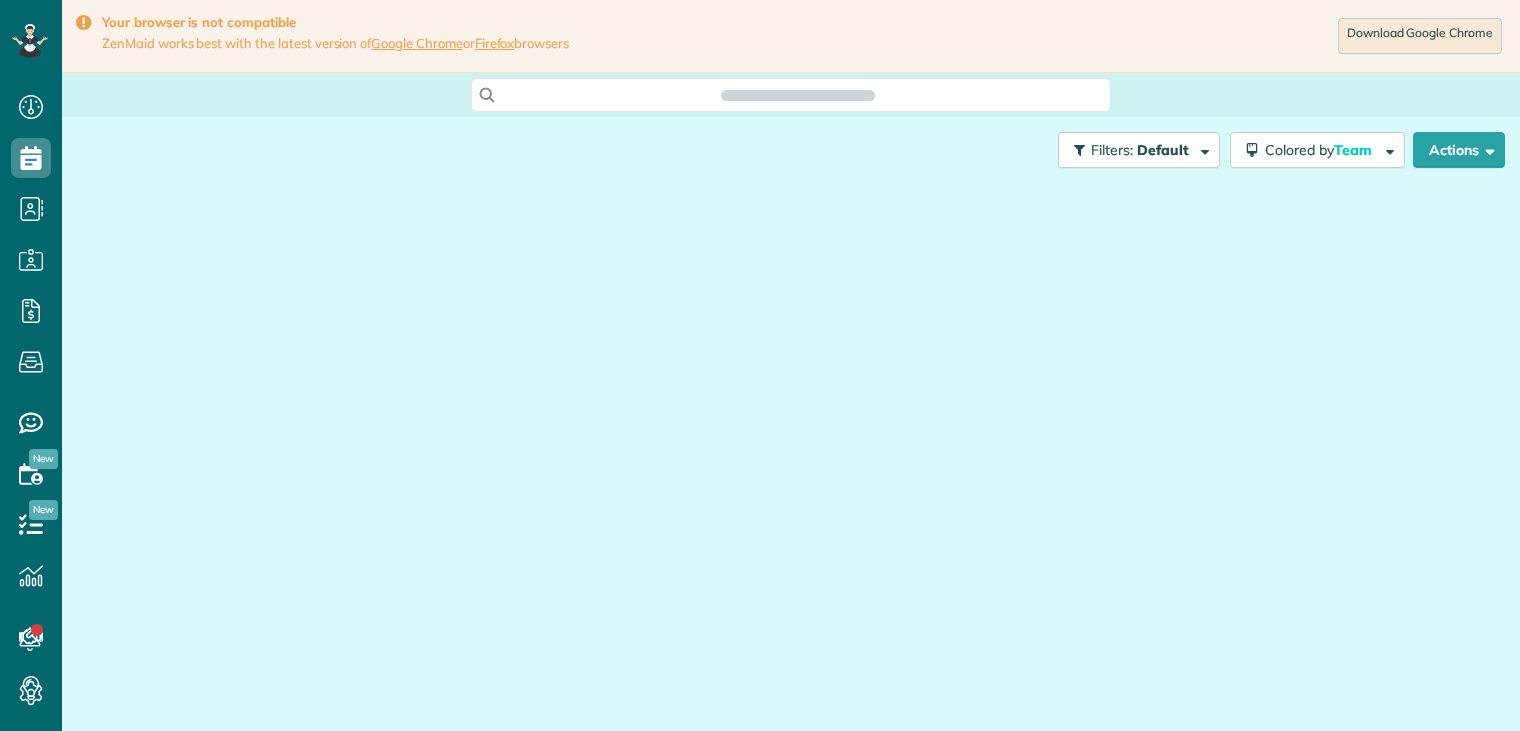 scroll, scrollTop: 0, scrollLeft: 0, axis: both 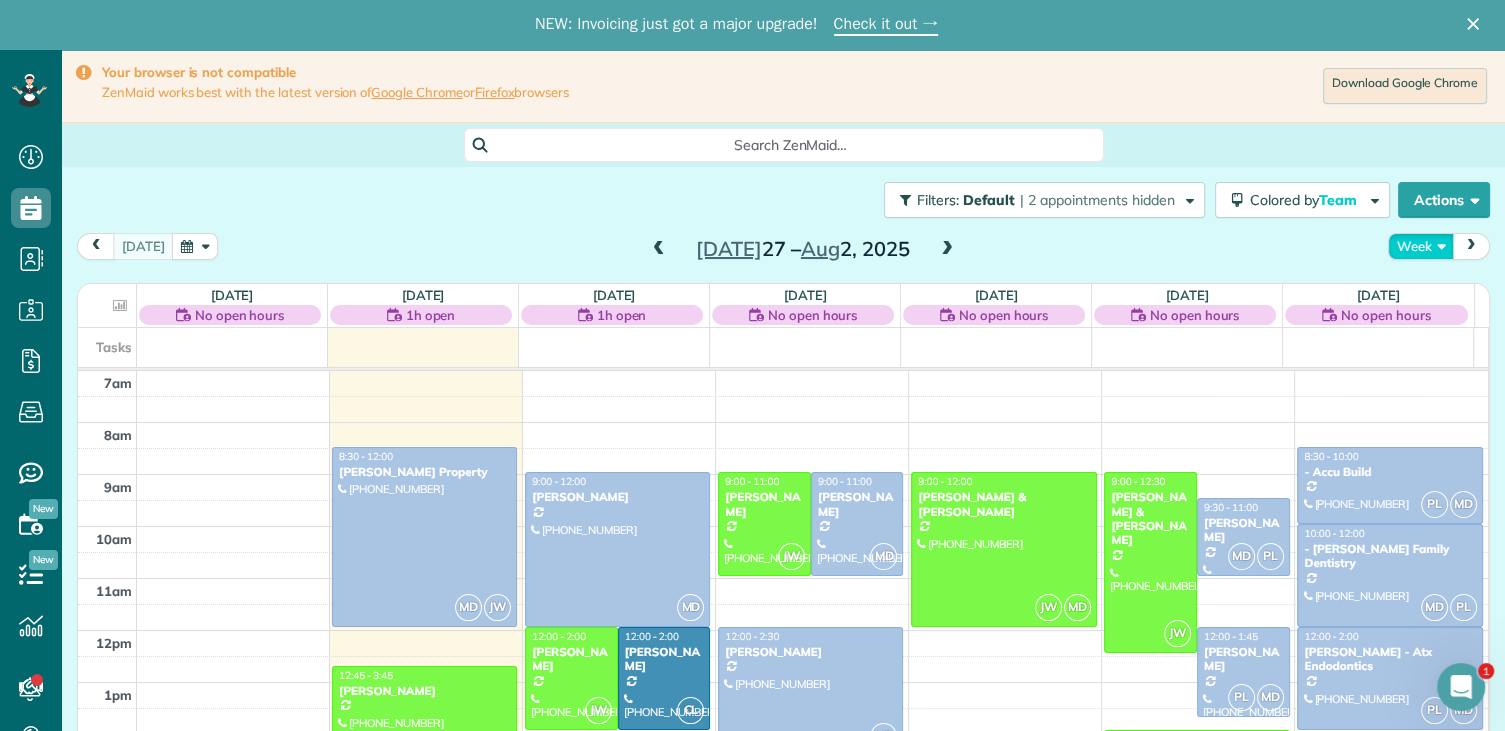 click on "Week" at bounding box center (1421, 246) 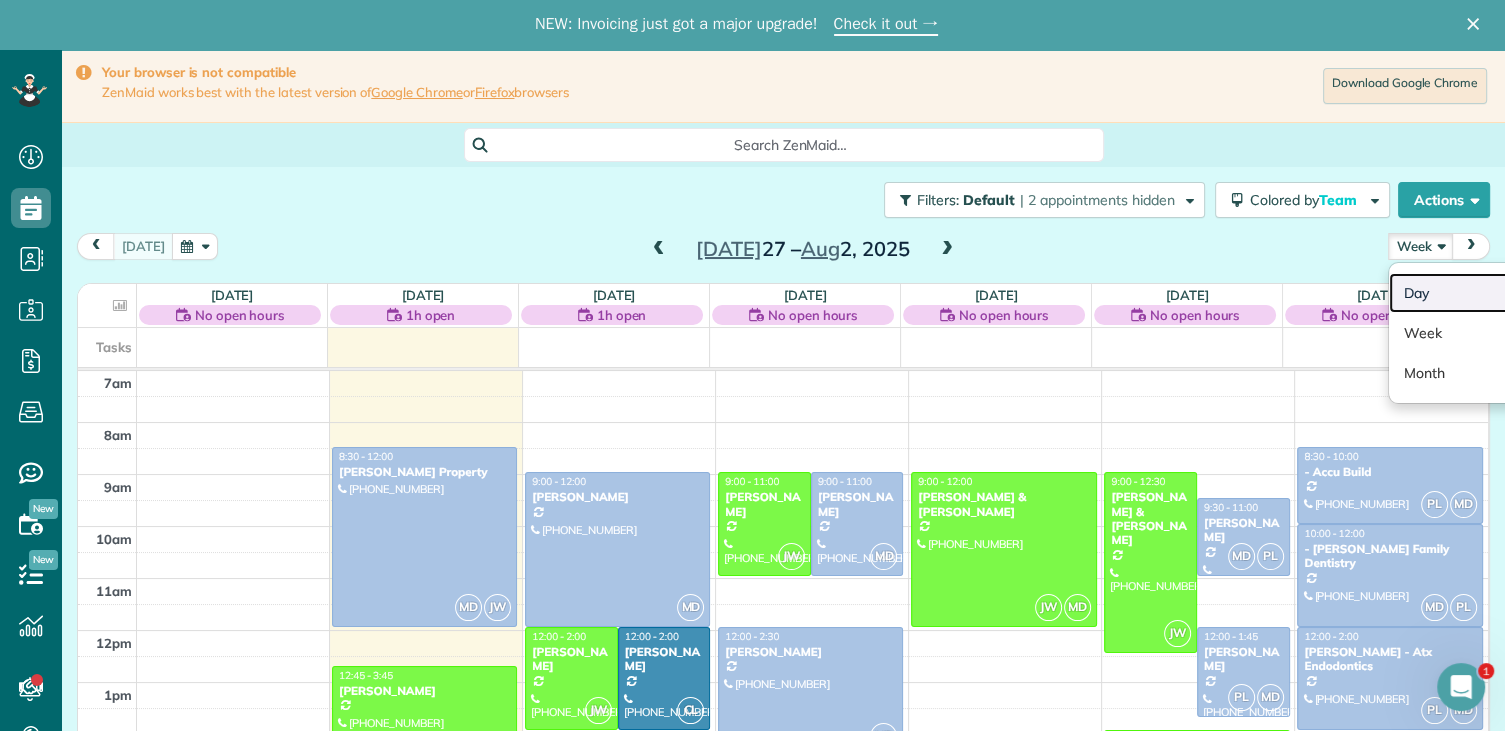click on "Day" at bounding box center (1468, 293) 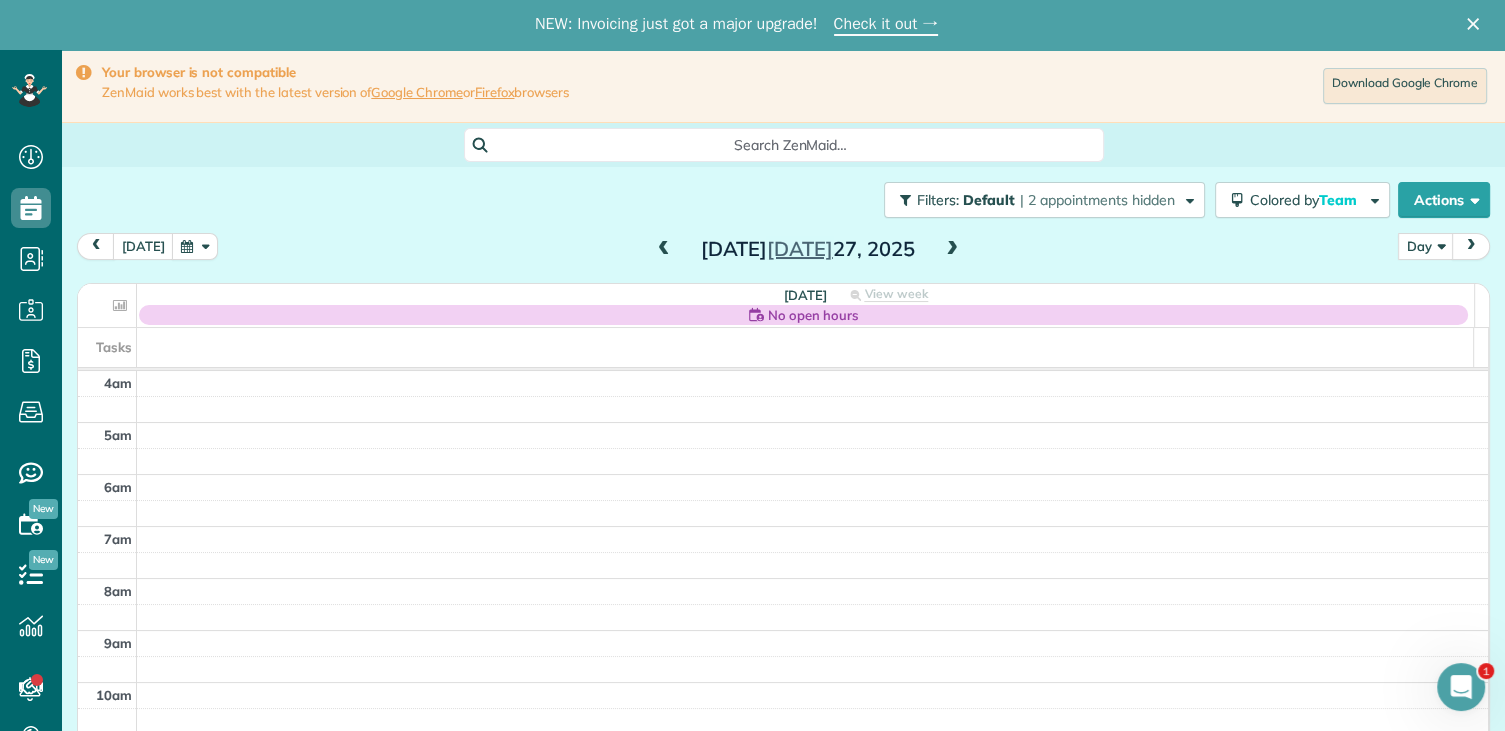 scroll, scrollTop: 156, scrollLeft: 0, axis: vertical 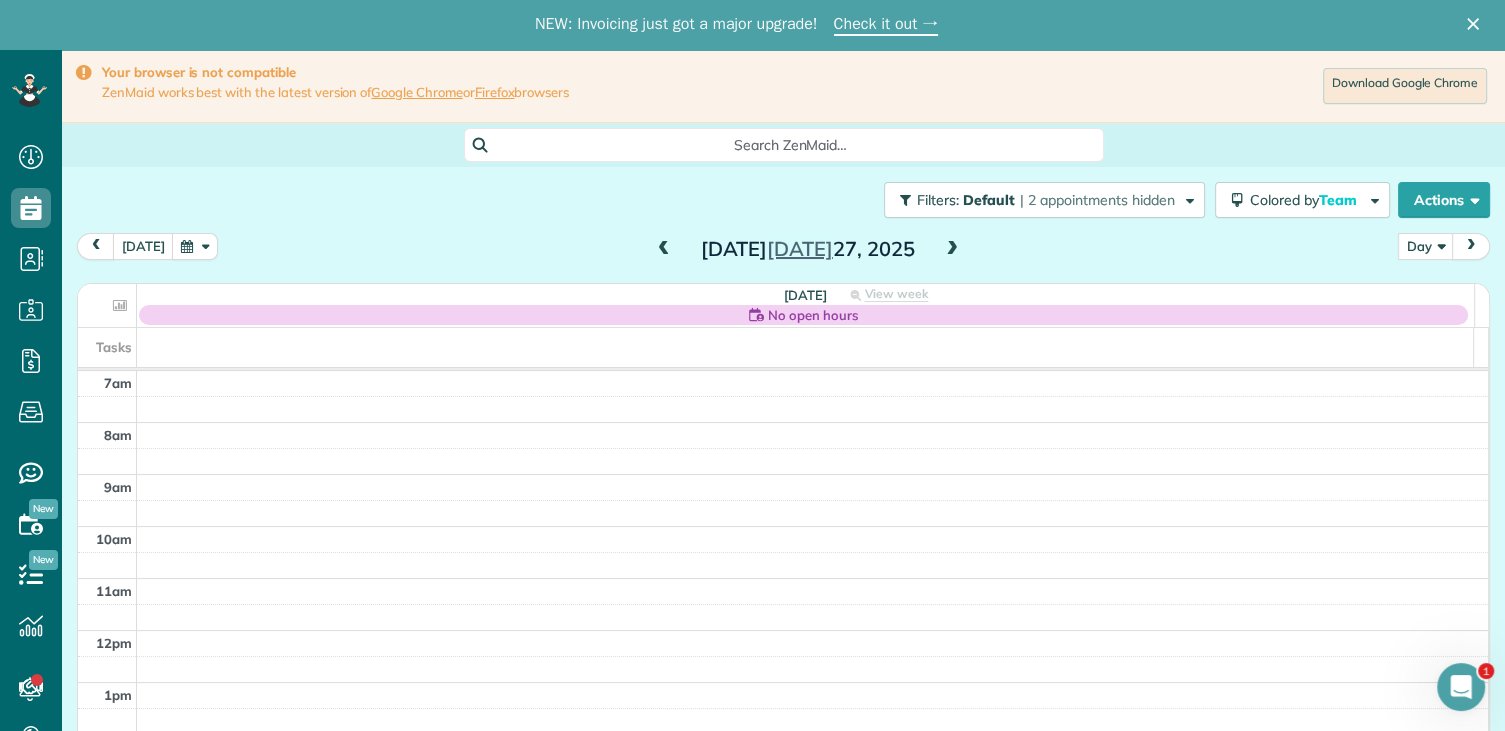 click at bounding box center (195, 246) 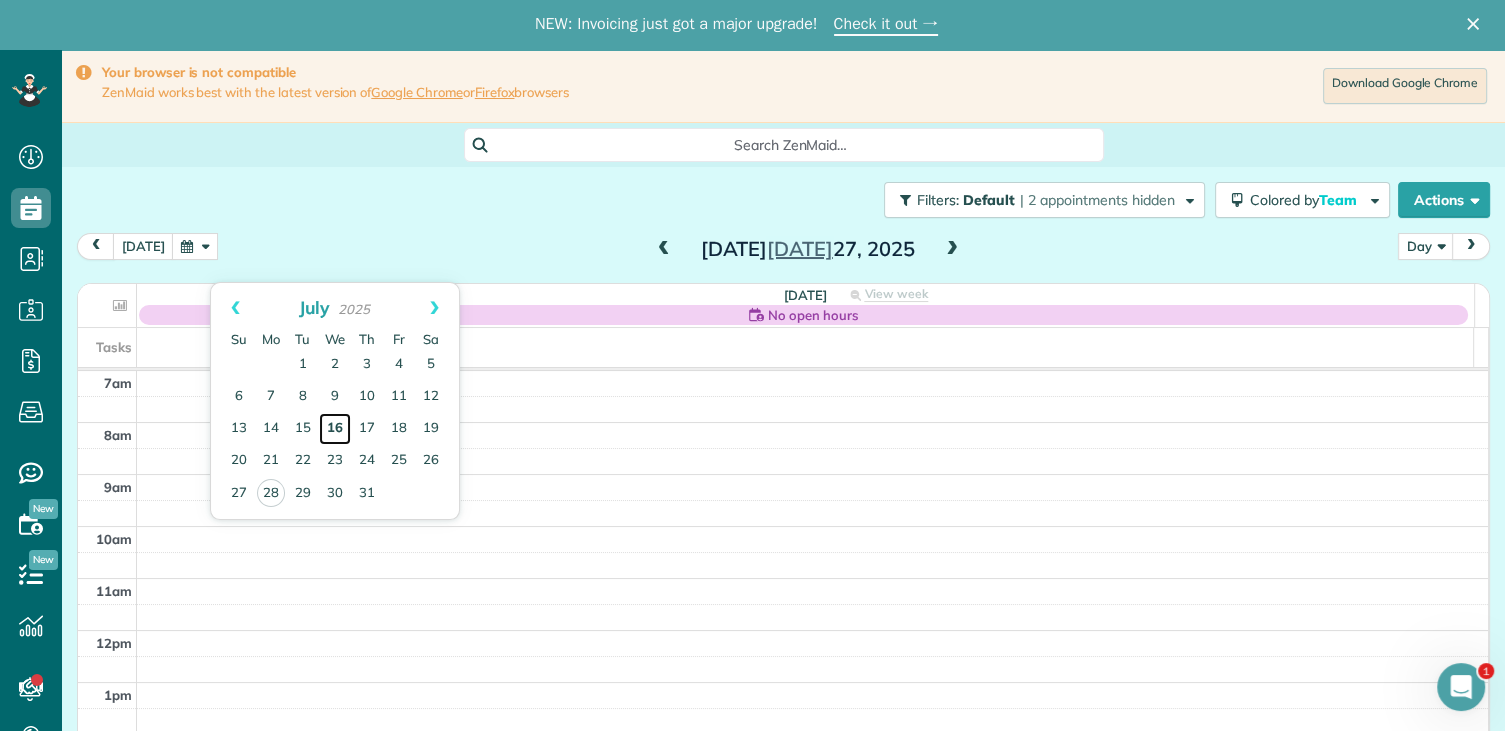 click on "16" at bounding box center (335, 429) 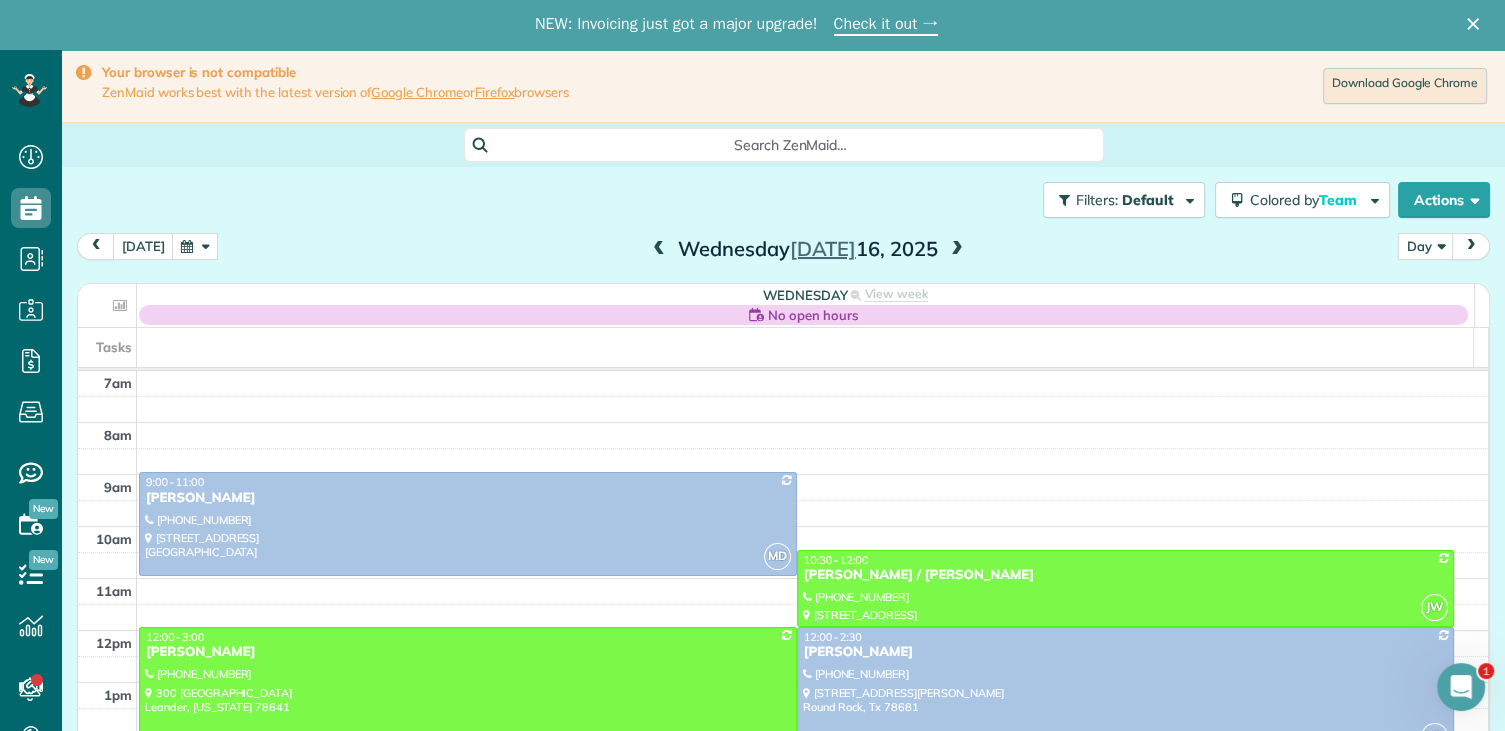 click at bounding box center [659, 250] 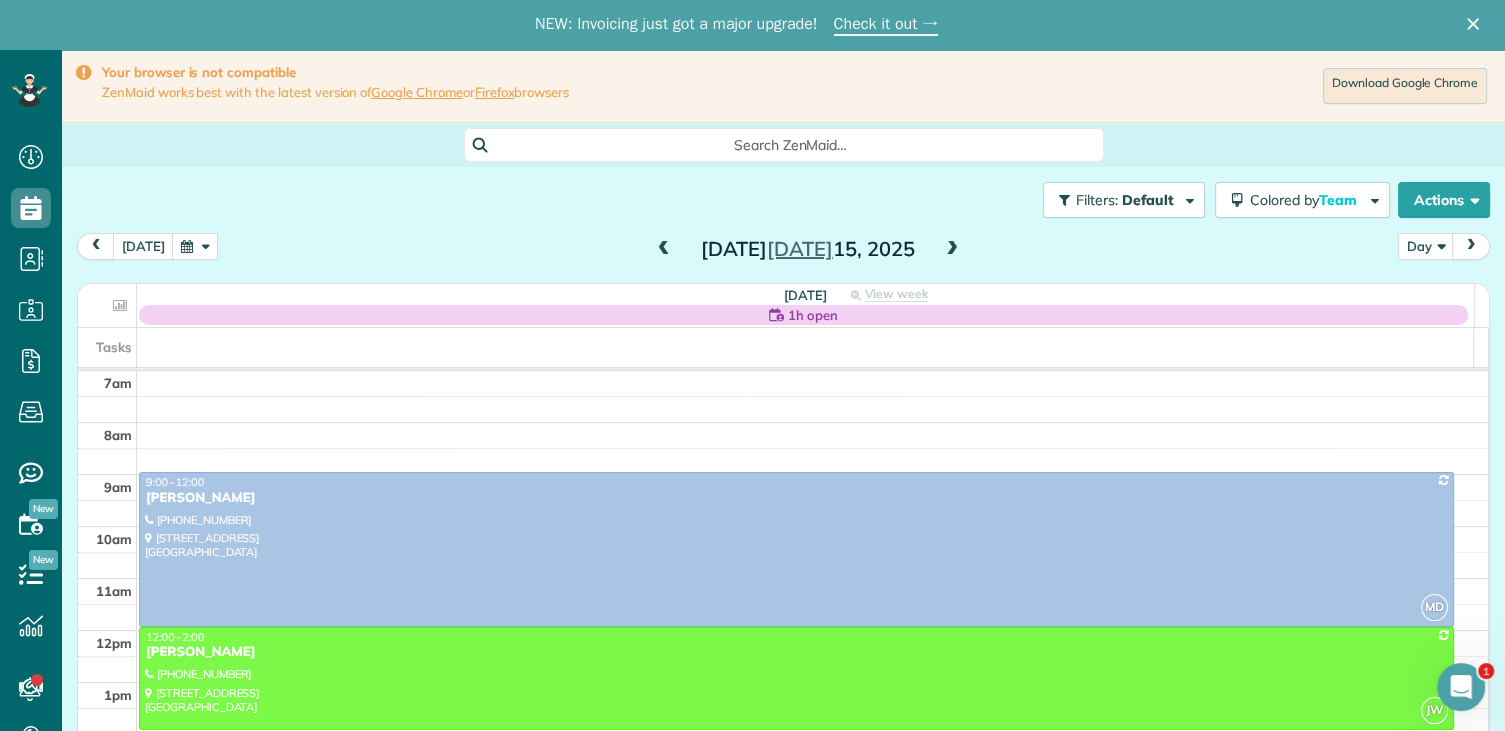 click at bounding box center [664, 250] 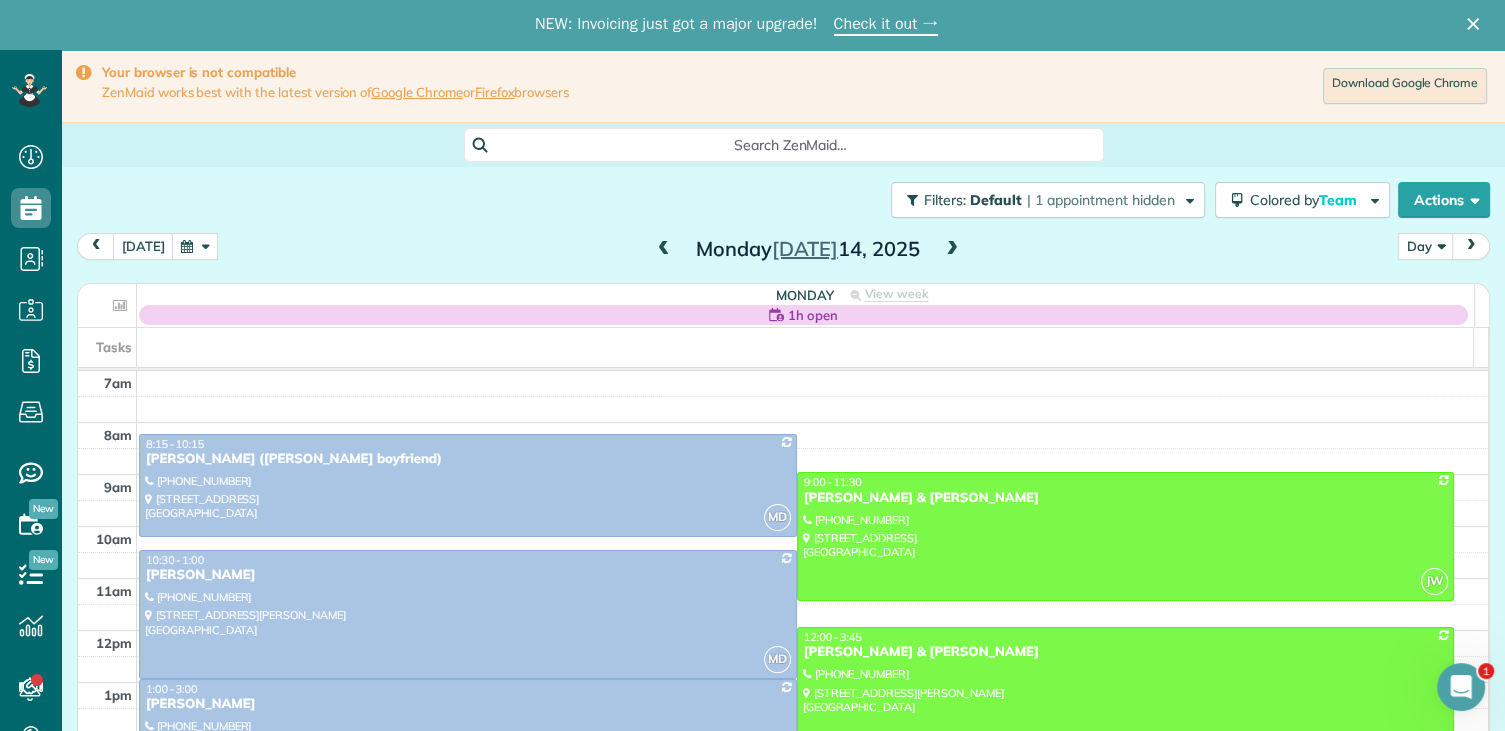 click at bounding box center [952, 250] 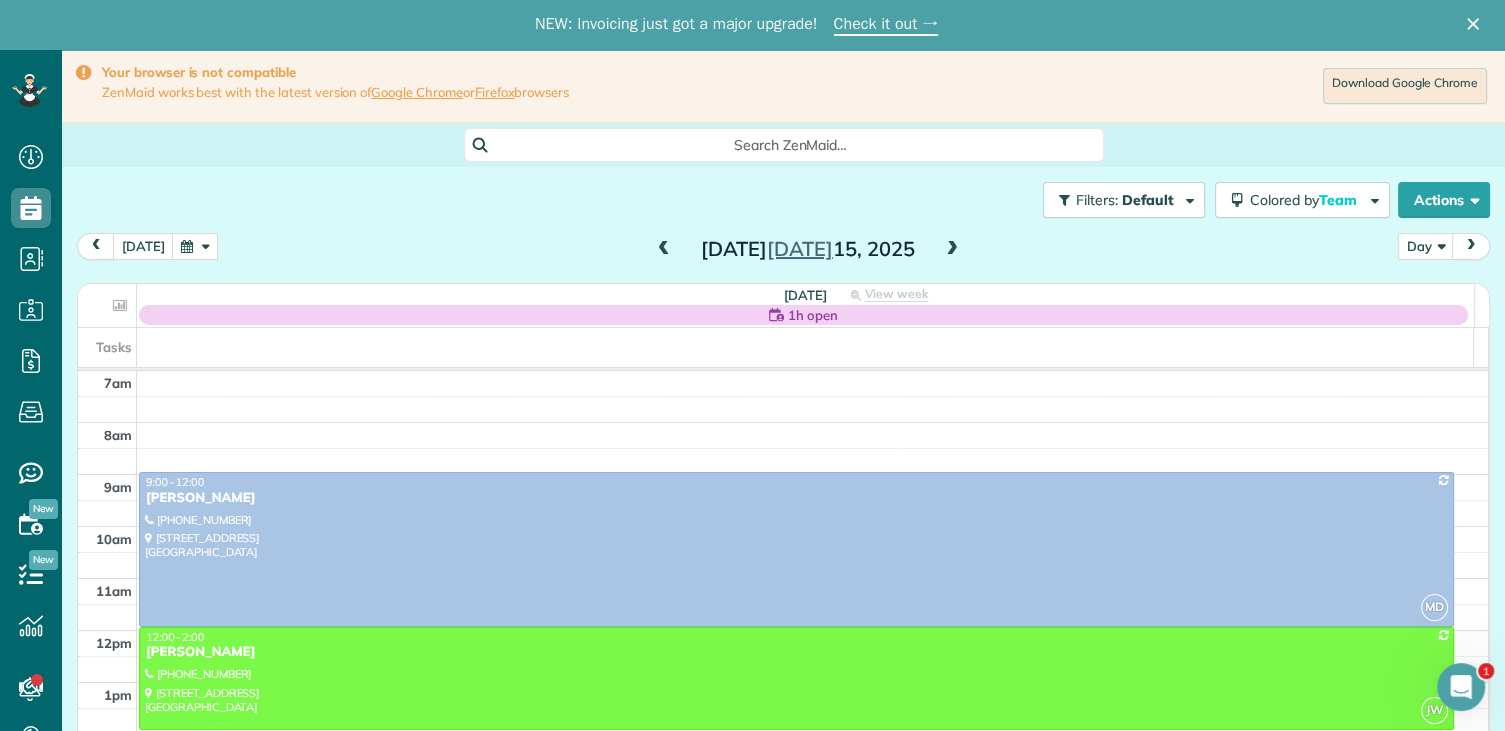 click at bounding box center (952, 250) 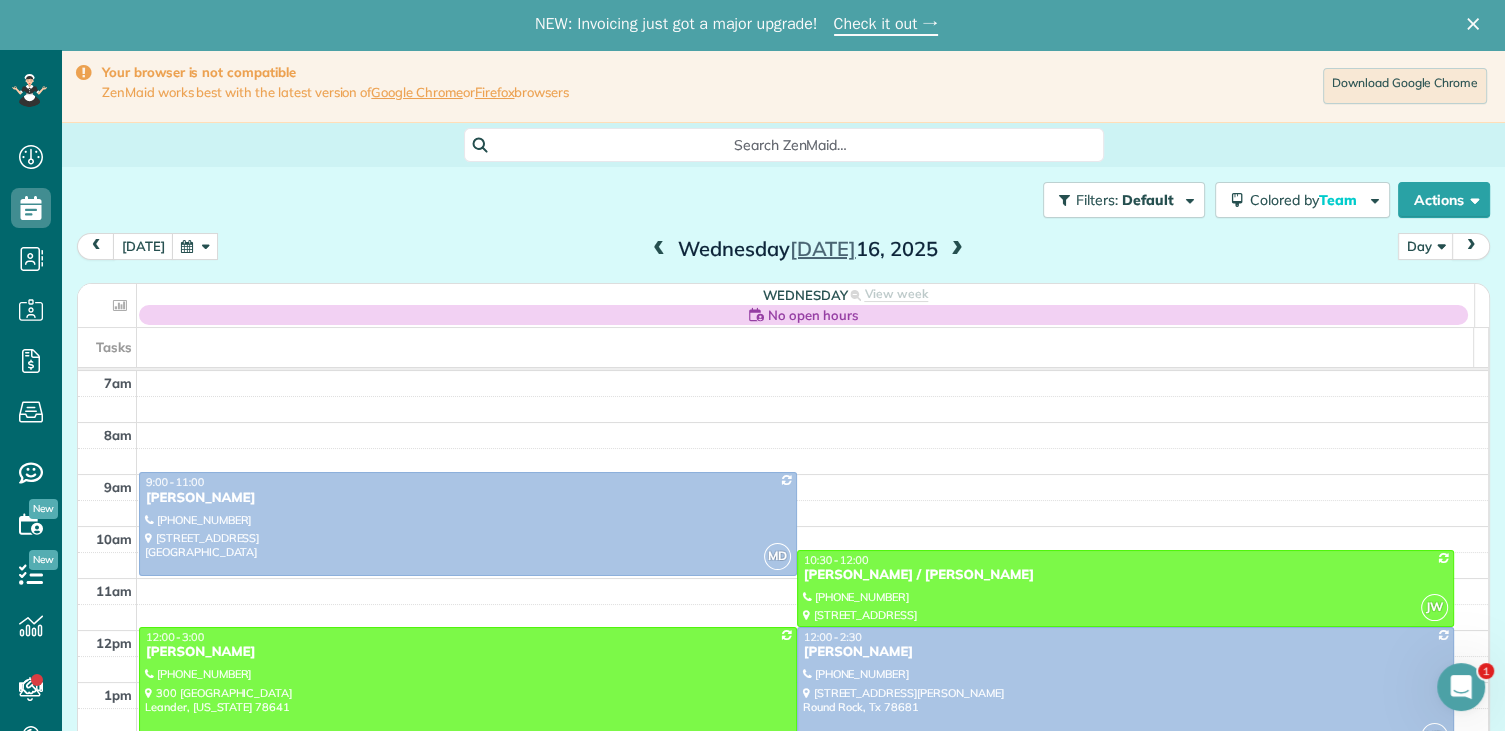 click on "Melissa Aarskaug" at bounding box center [1126, 652] 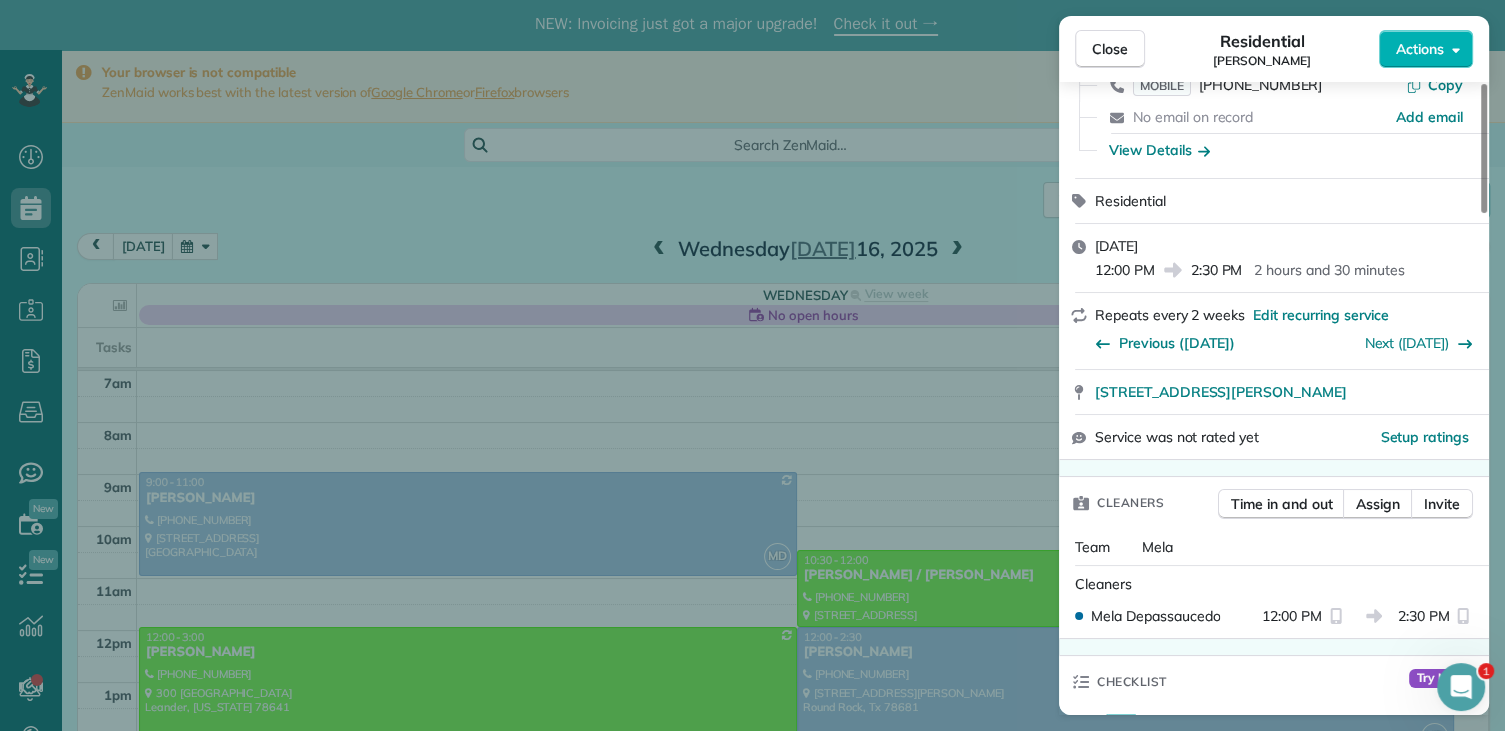 scroll, scrollTop: 100, scrollLeft: 0, axis: vertical 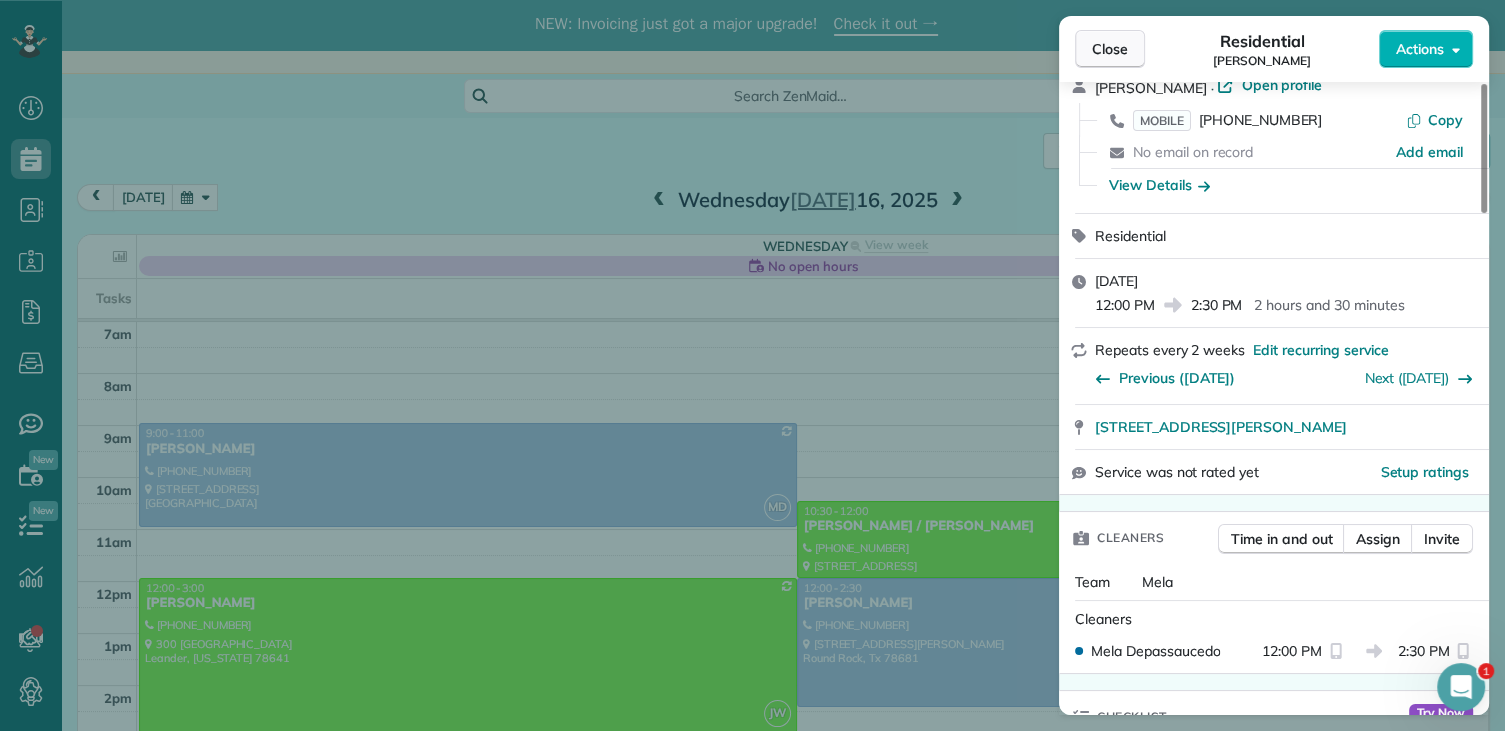 click on "Close" at bounding box center [1110, 49] 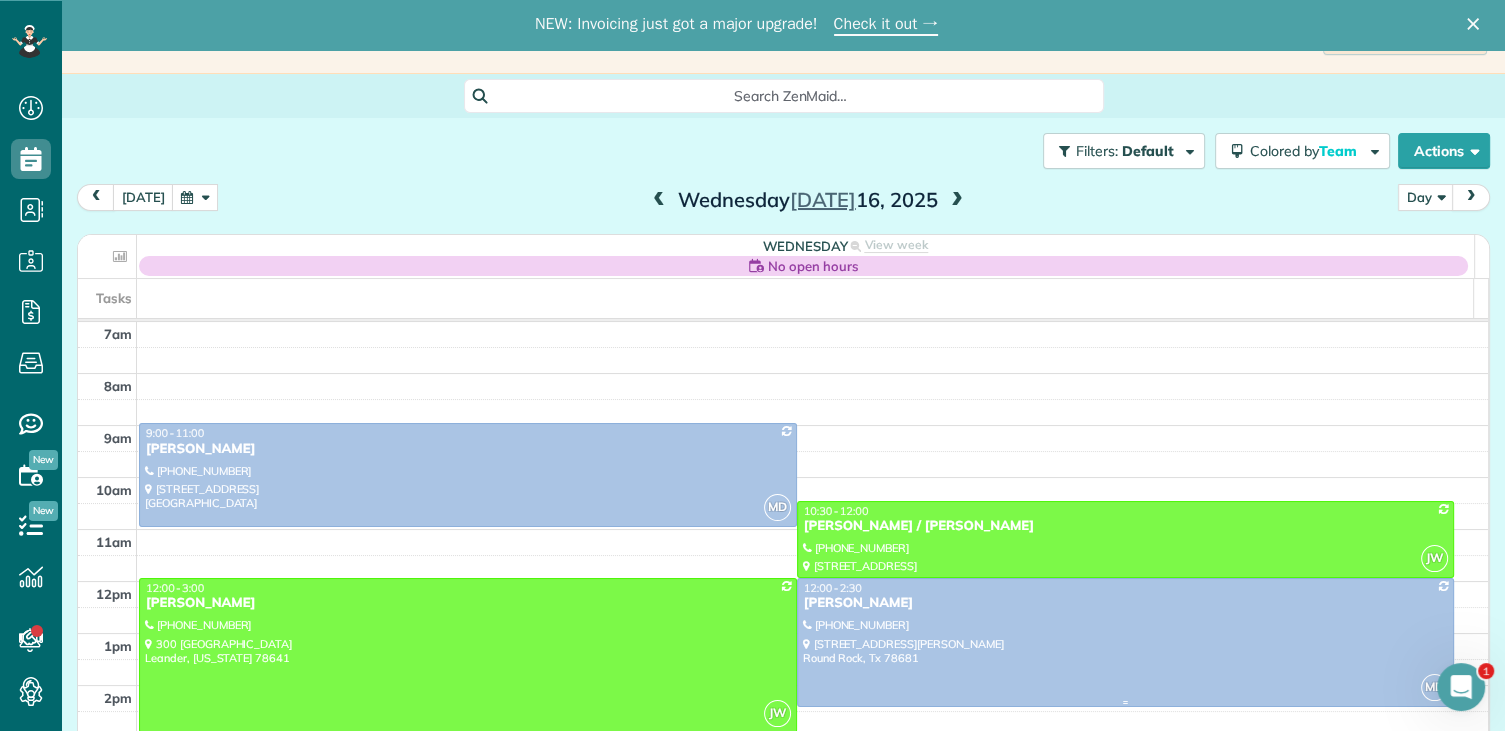 click on "Melissa Aarskaug" at bounding box center (1126, 603) 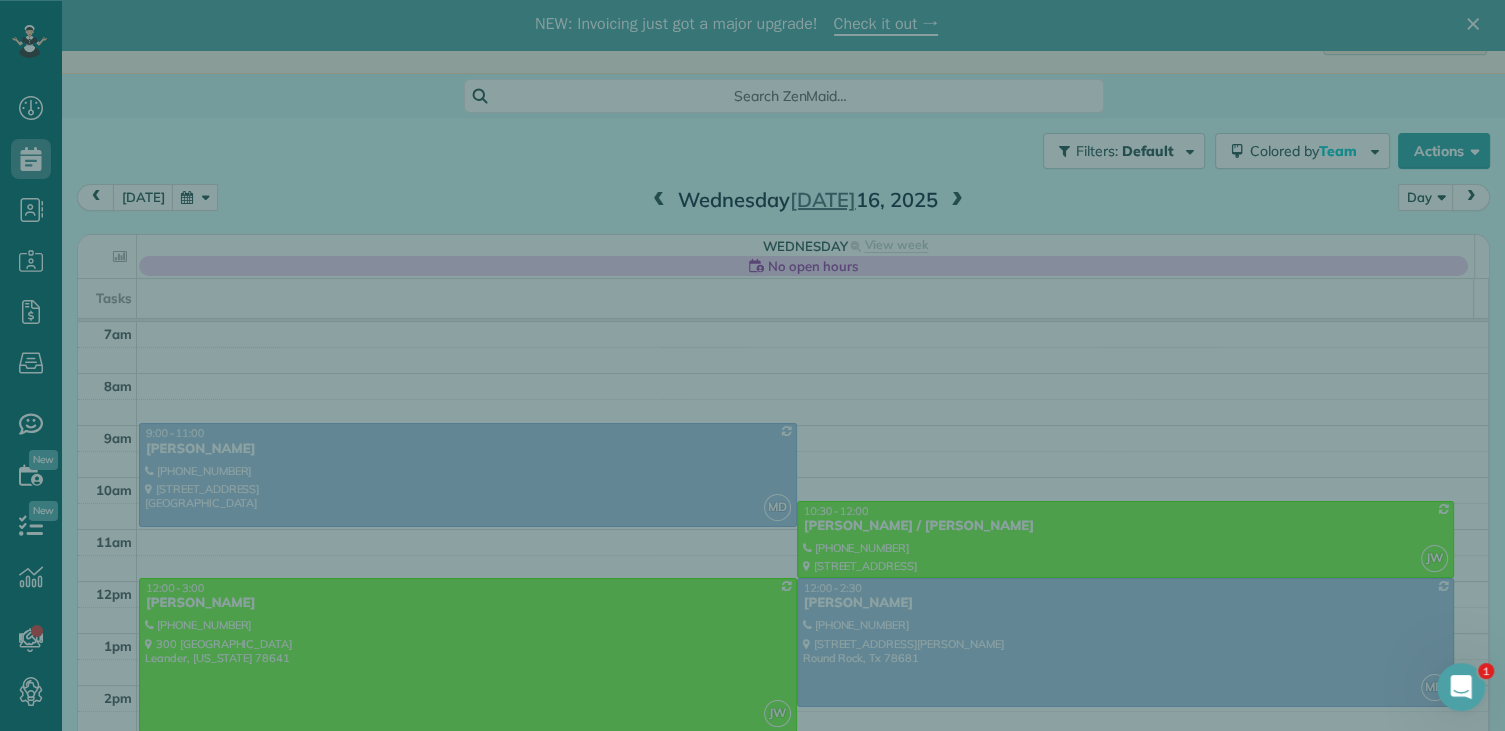 click on "Close   Cleaners" at bounding box center (752, 365) 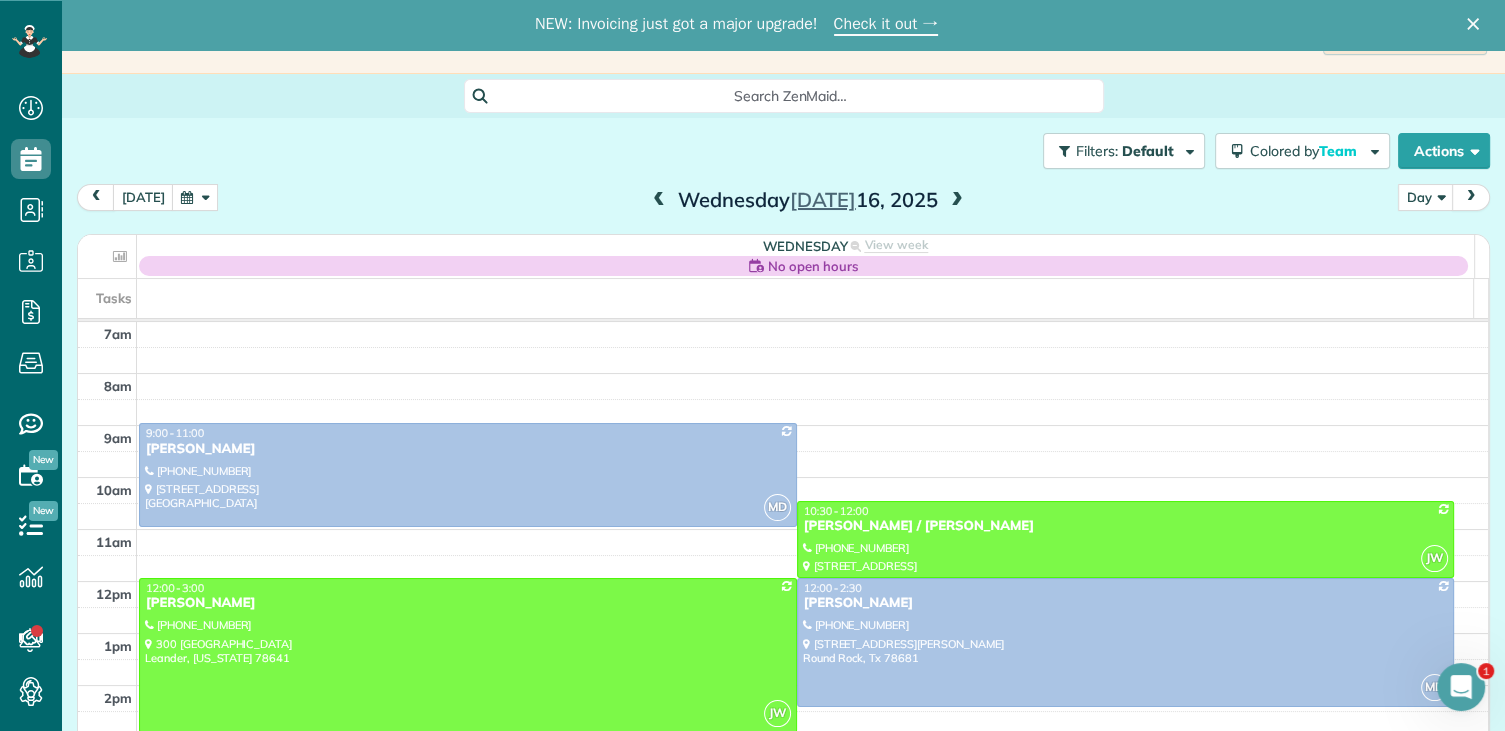 click at bounding box center (195, 197) 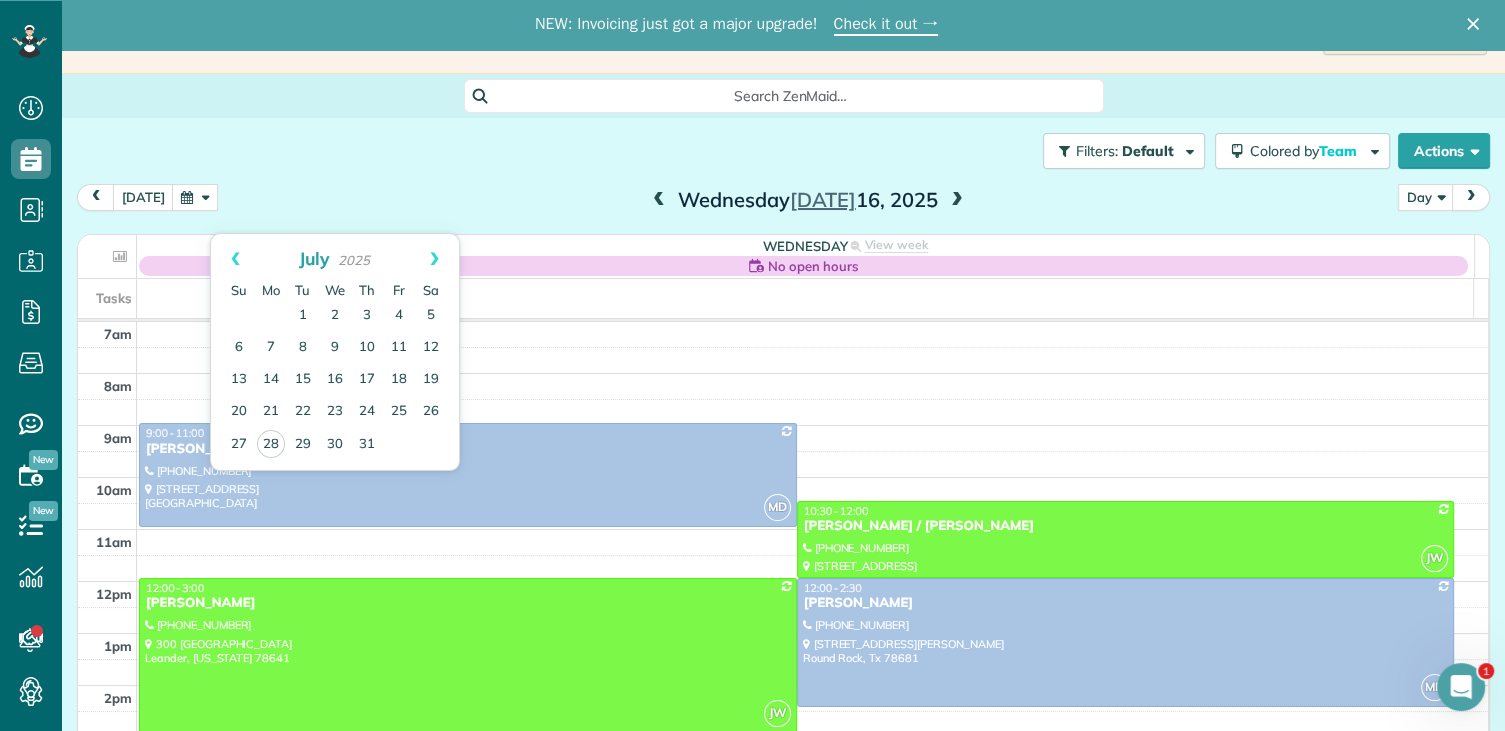 click on "Filters:   Default
|  1 appointment hidden
Colored by  Team
Color by Cleaner
Color by Team
Color by Status
Color by Recurrence
Color by Paid/Unpaid
Filters  Default
Schedule Changes
Actions
Create Appointment
Create Task
Clock In/Out
Send Work Orders
Print Route Sheets
Today's Emails/Texts
View Metrics" at bounding box center [783, 151] 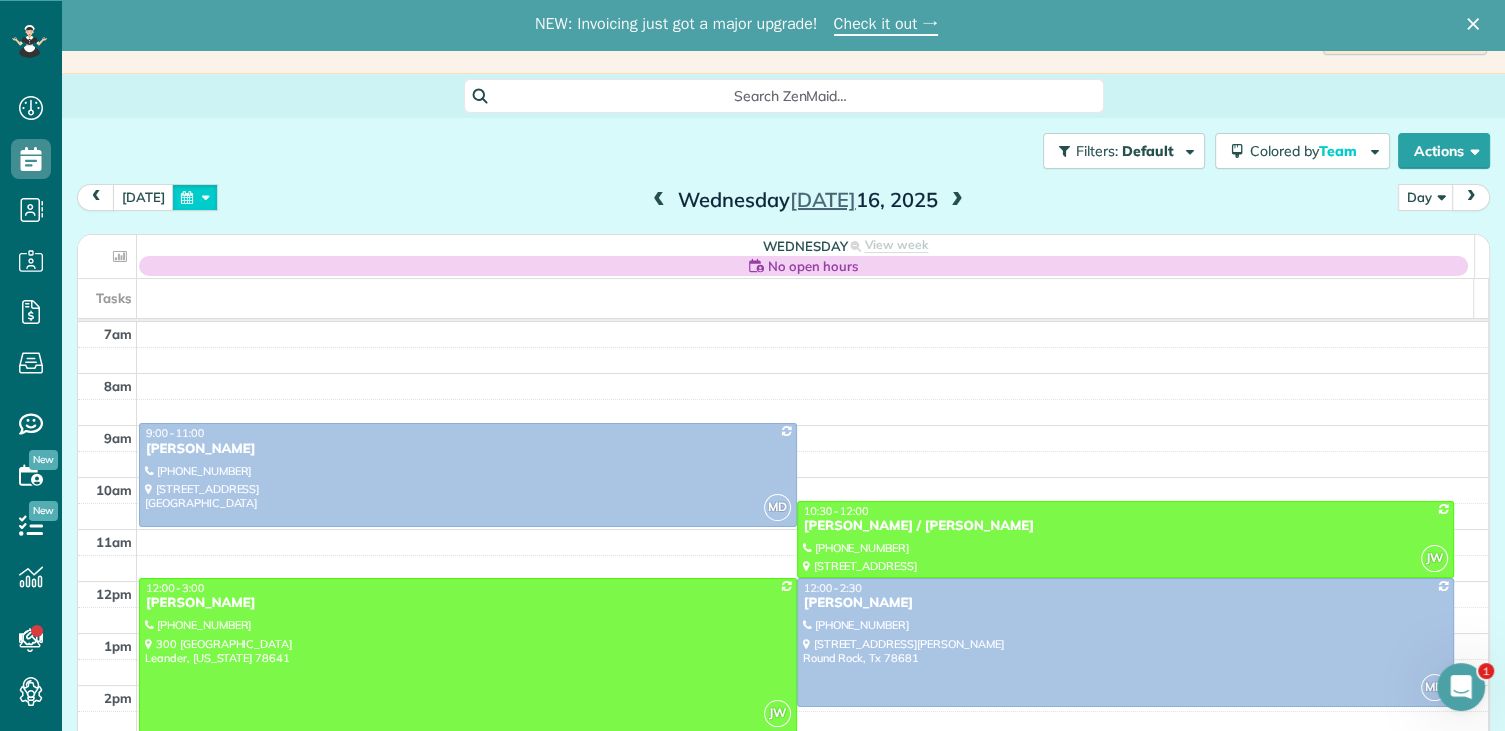 click at bounding box center (195, 197) 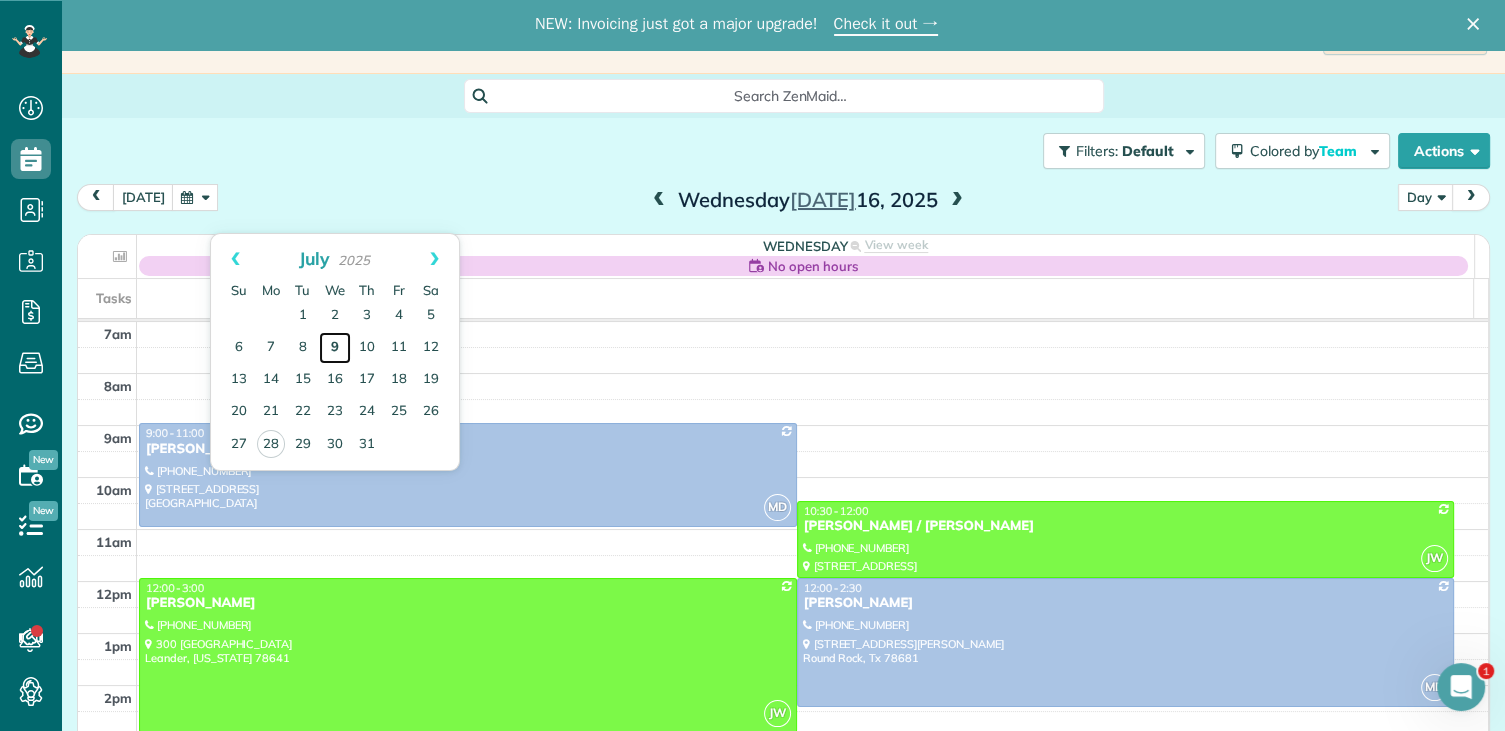 click on "9" at bounding box center (335, 348) 